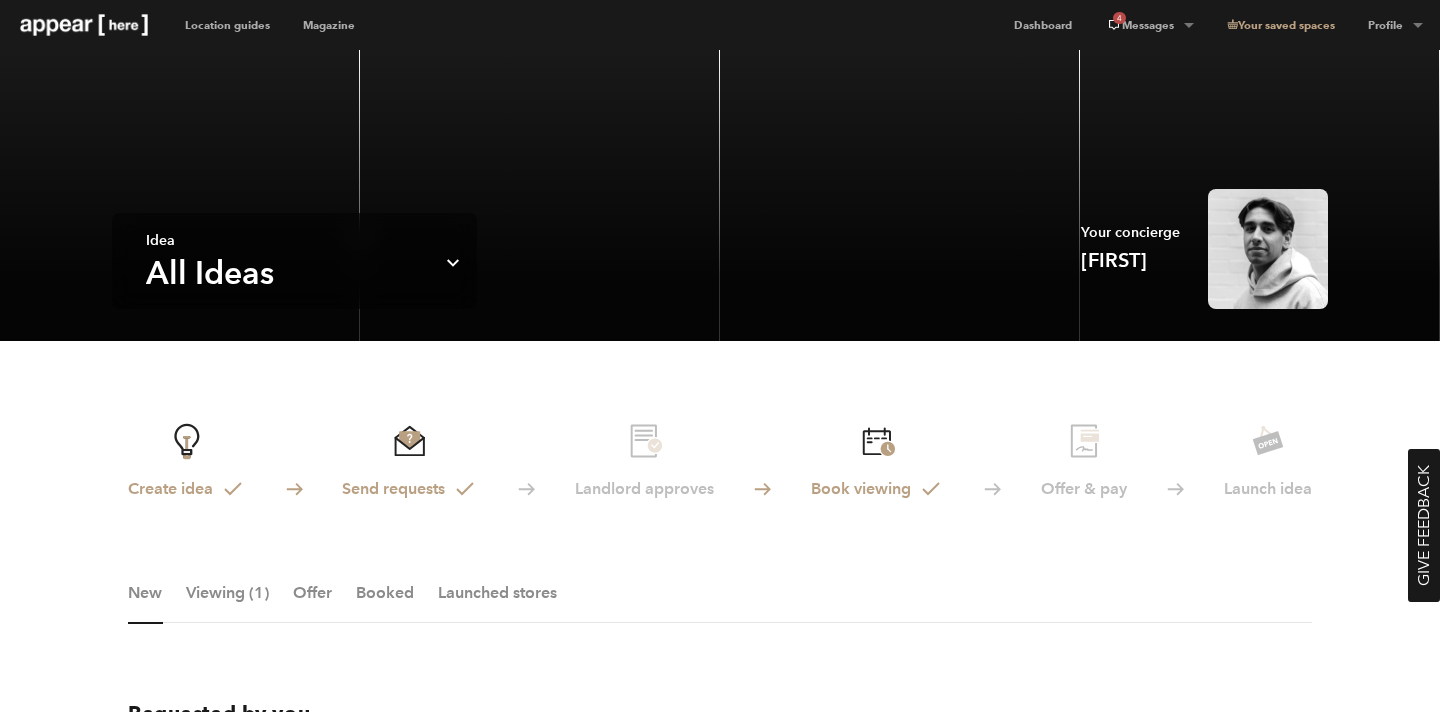 scroll, scrollTop: 1530, scrollLeft: 0, axis: vertical 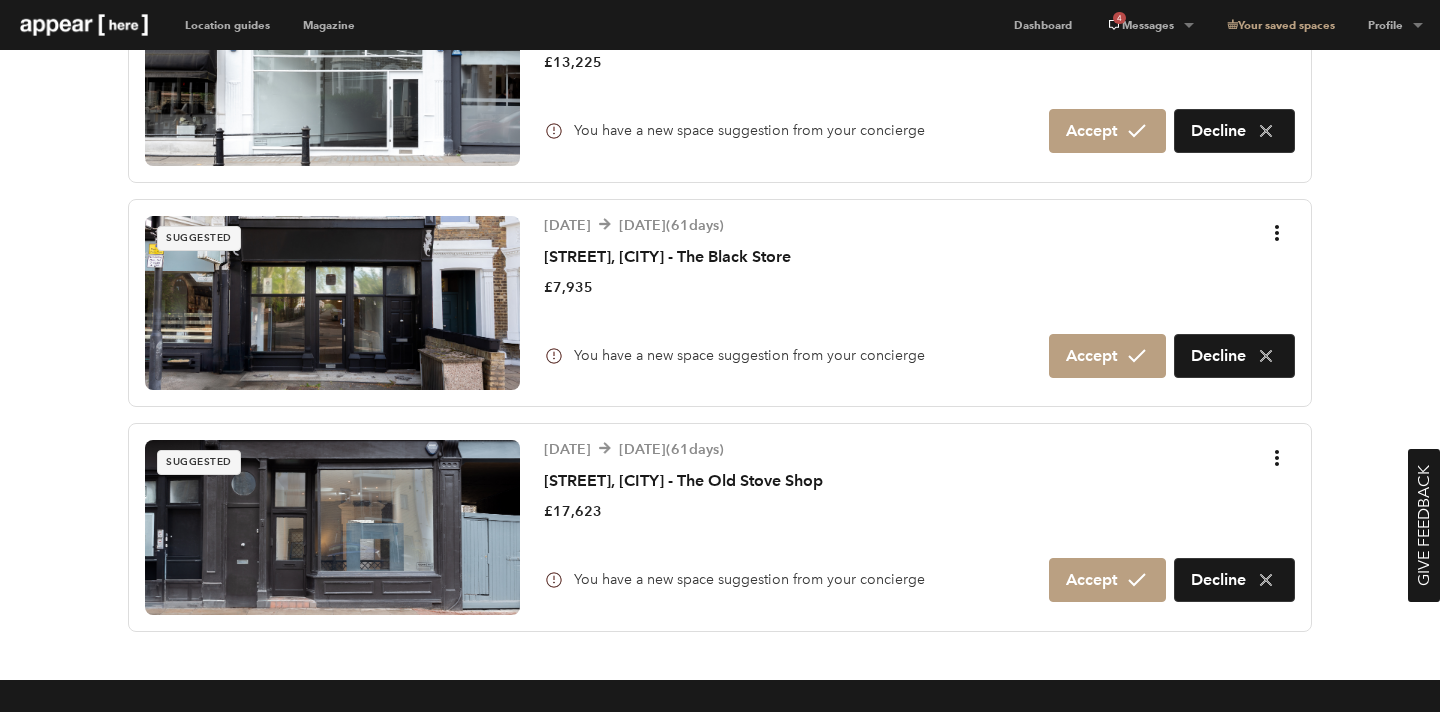 click on "4
Messages" at bounding box center (1149, 25) 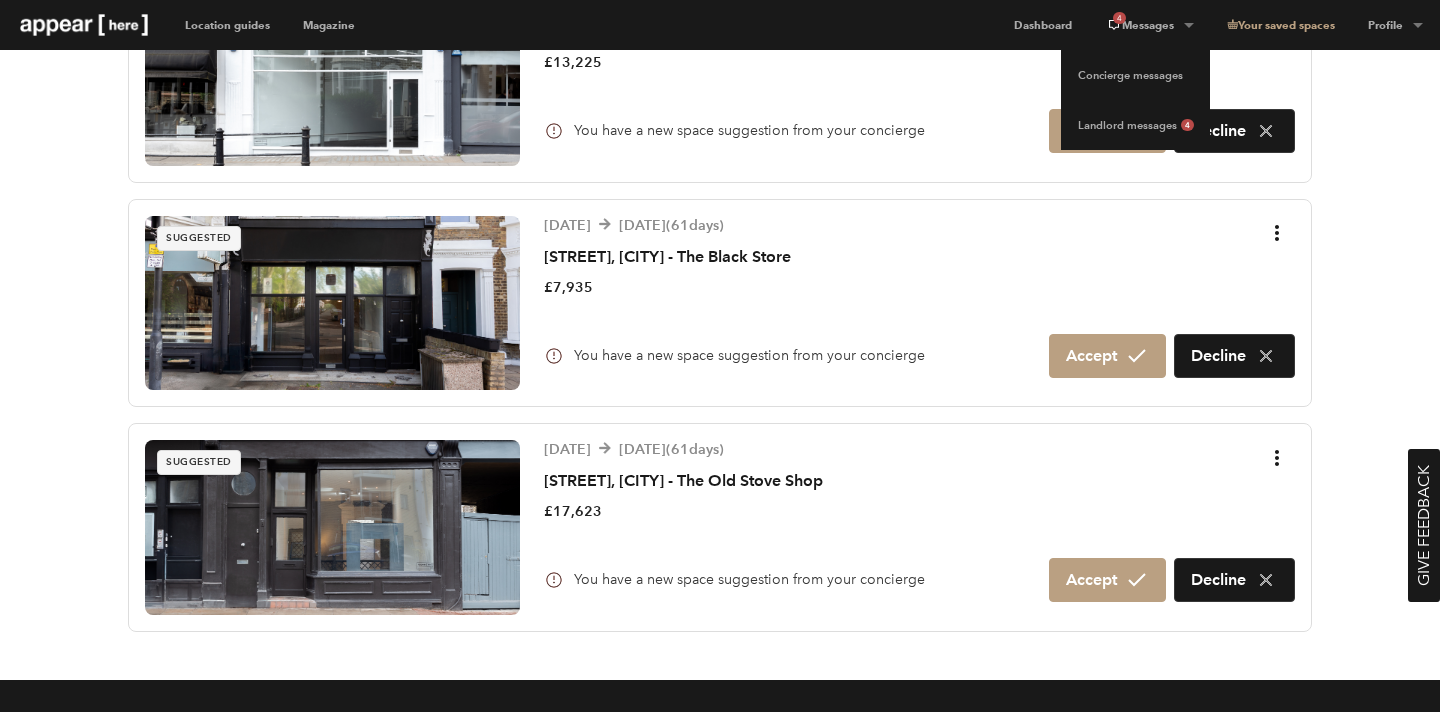scroll, scrollTop: 0, scrollLeft: 0, axis: both 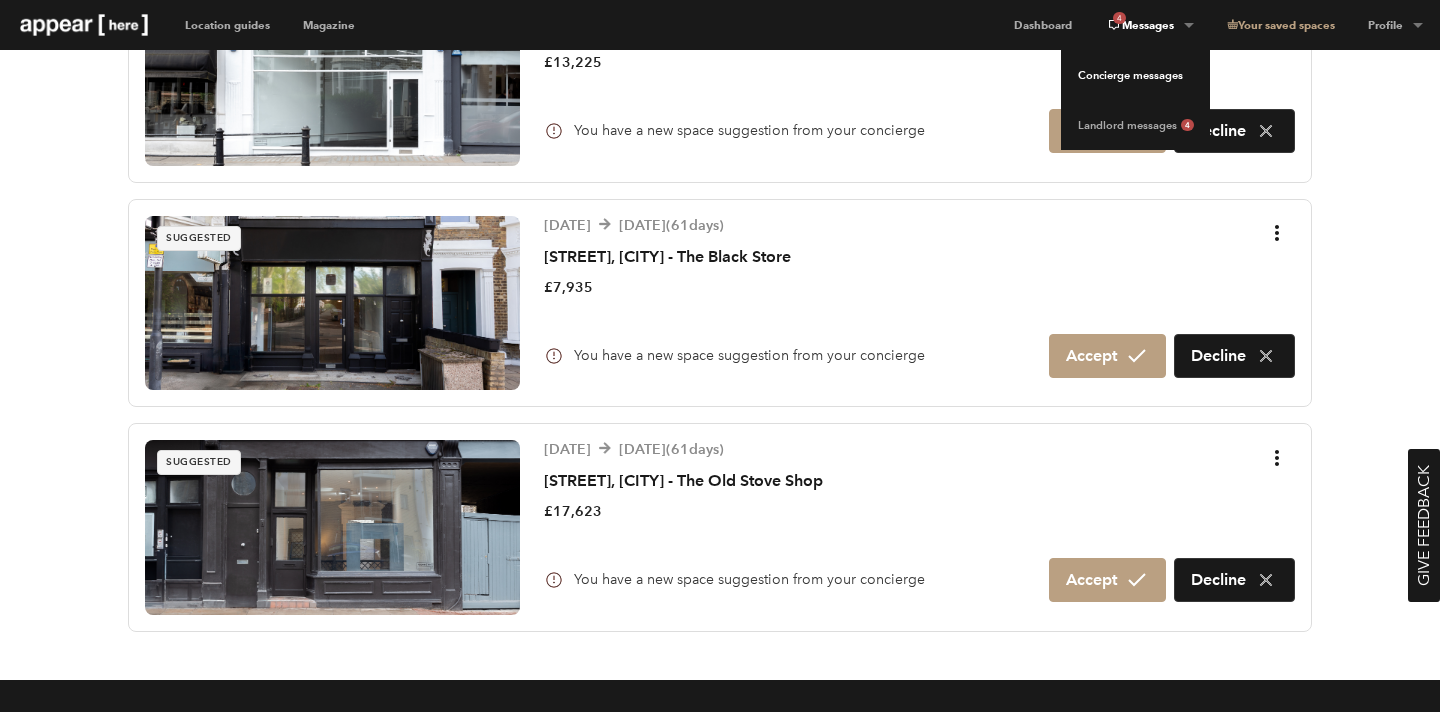 click on "Concierge messages" at bounding box center [1135, 75] 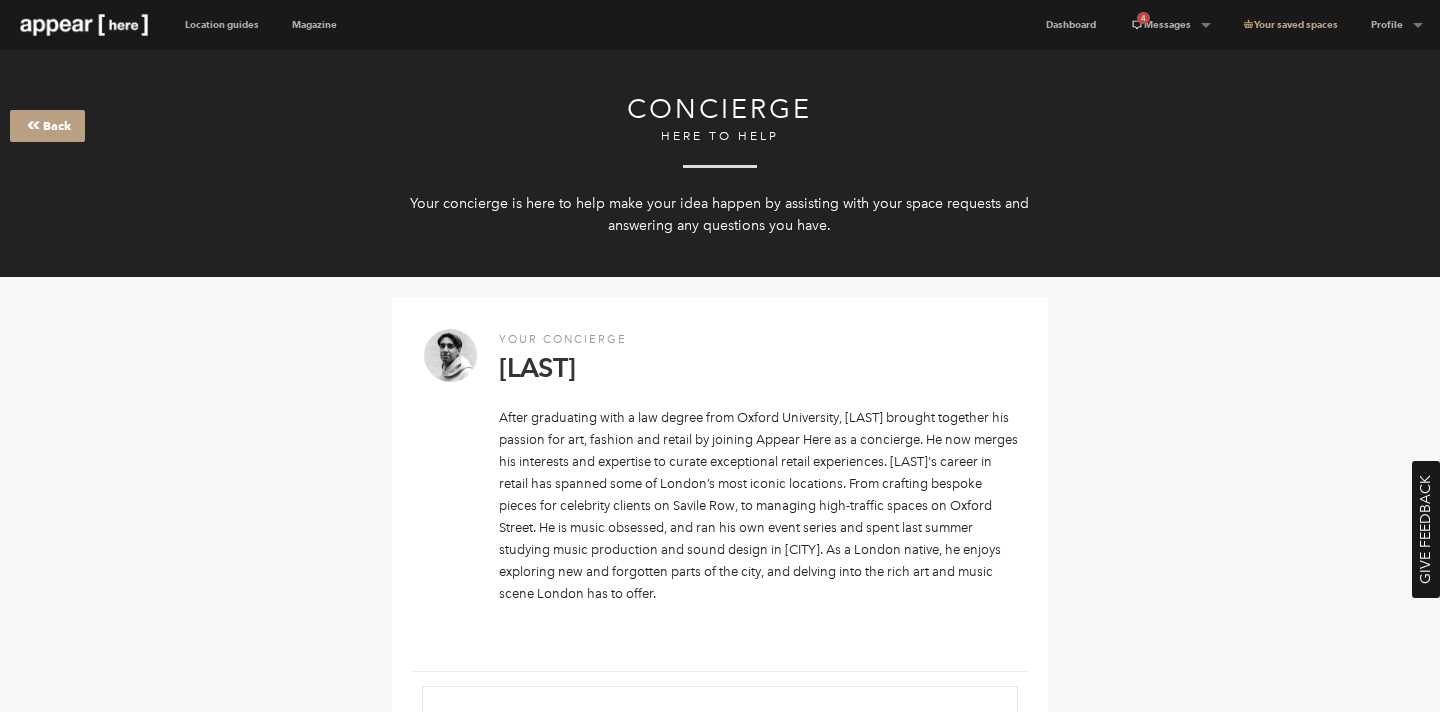 scroll, scrollTop: 192, scrollLeft: 0, axis: vertical 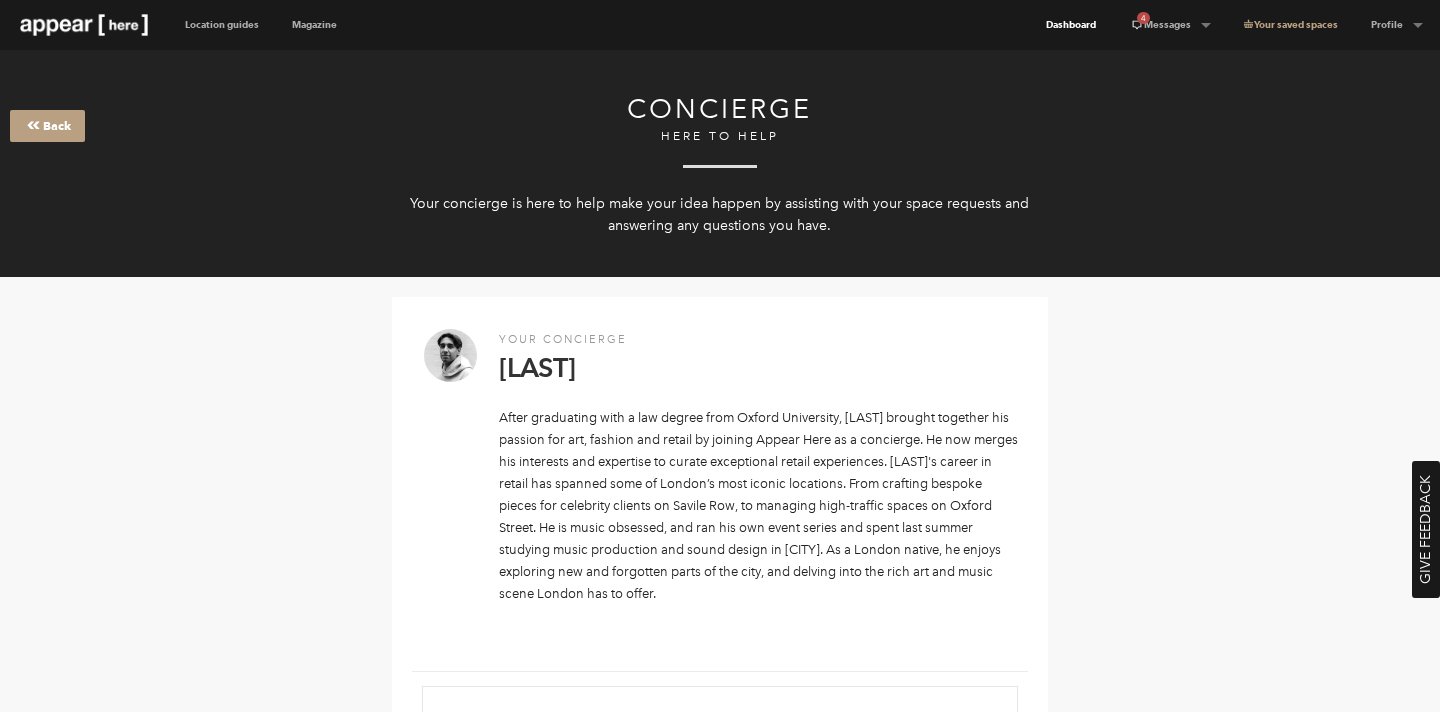 click on "Dashboard" at bounding box center [1071, 25] 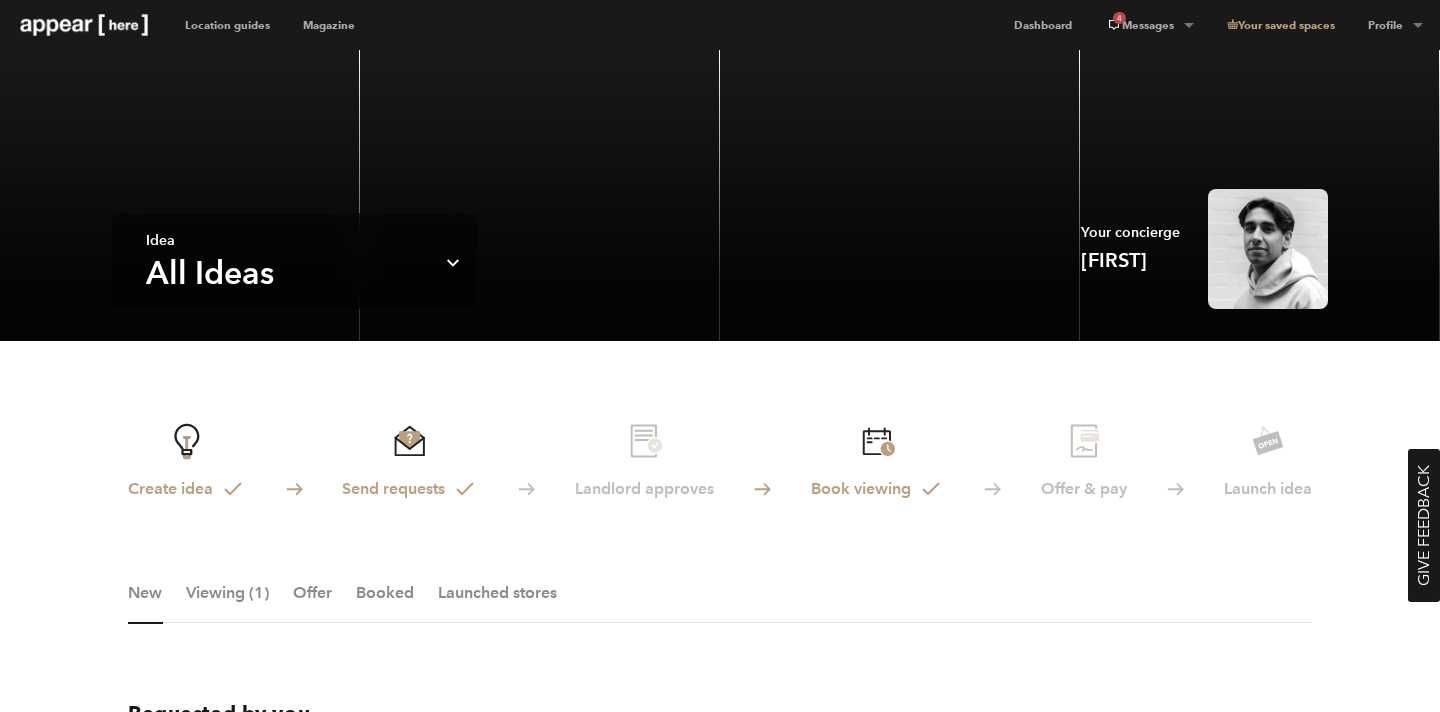 scroll, scrollTop: 0, scrollLeft: 0, axis: both 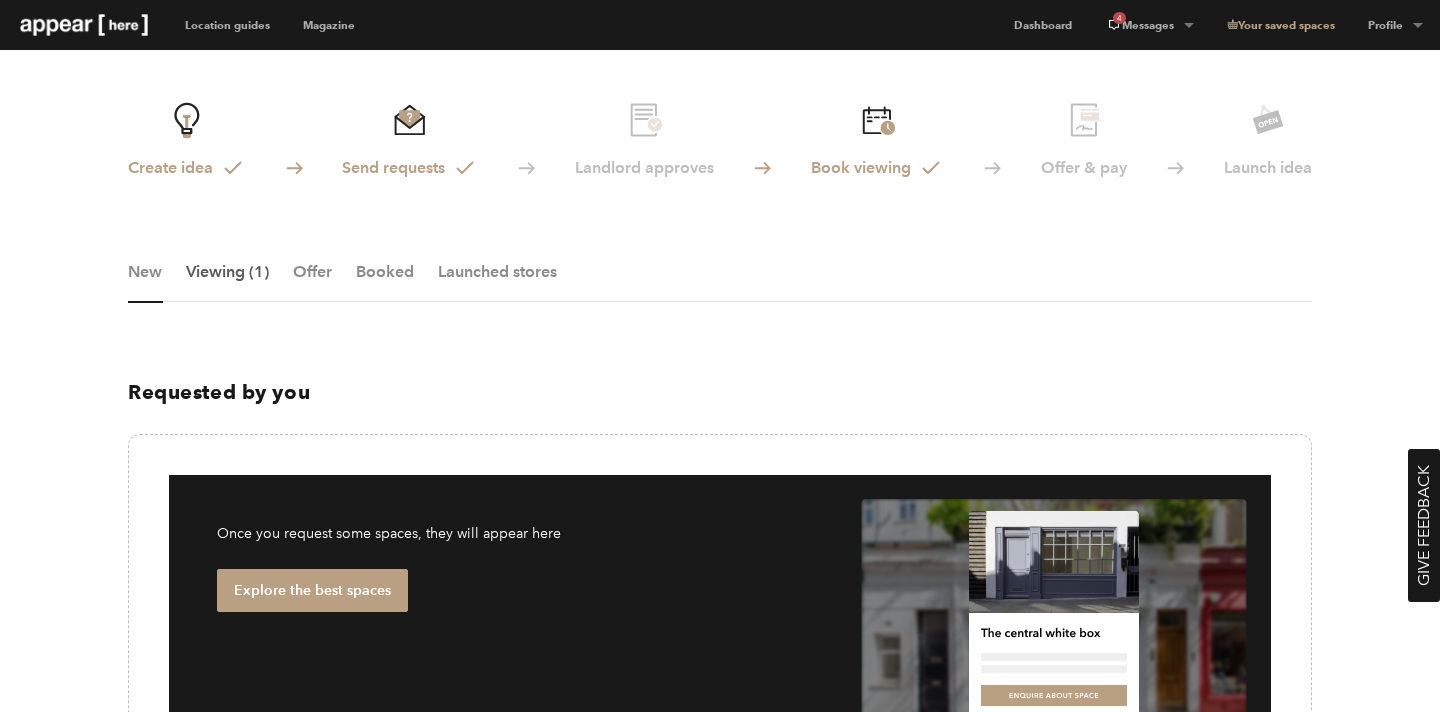 click on "Viewing   (1)" at bounding box center [227, 282] 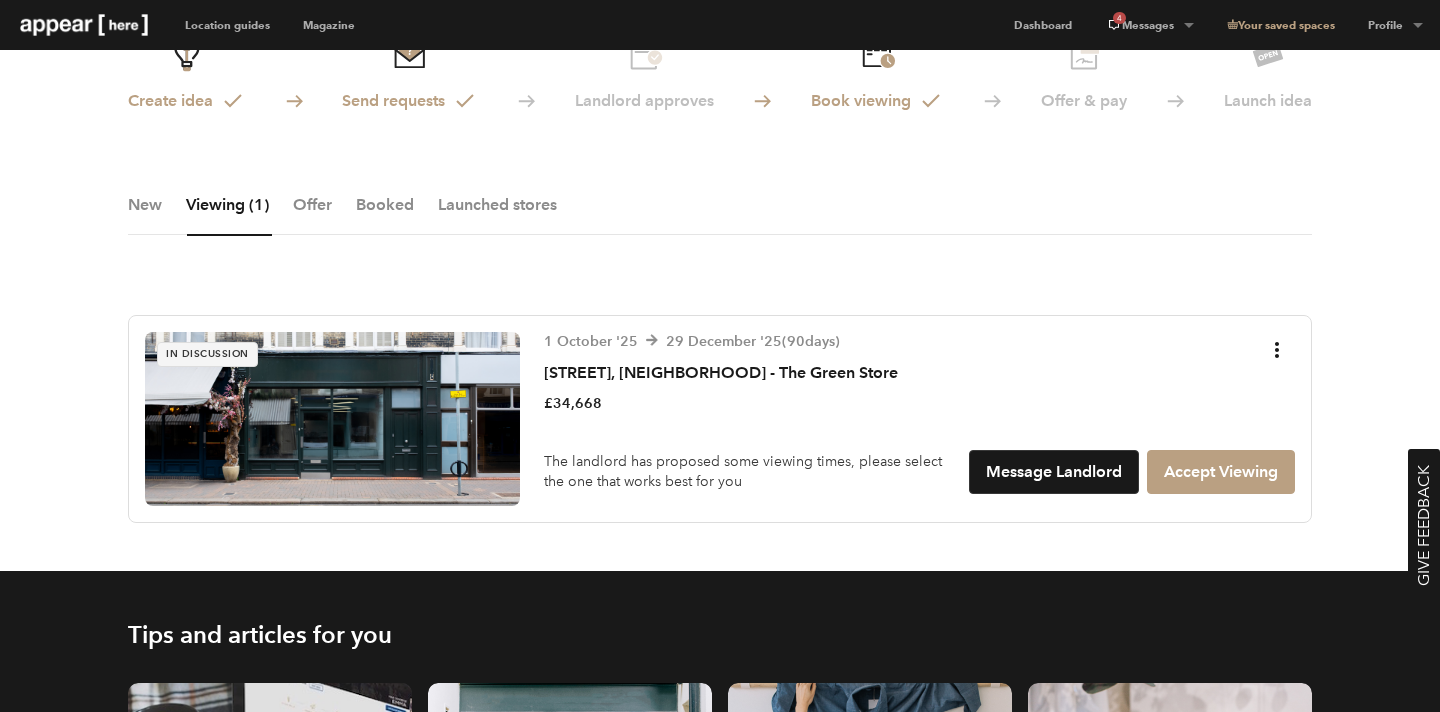 scroll, scrollTop: 401, scrollLeft: 0, axis: vertical 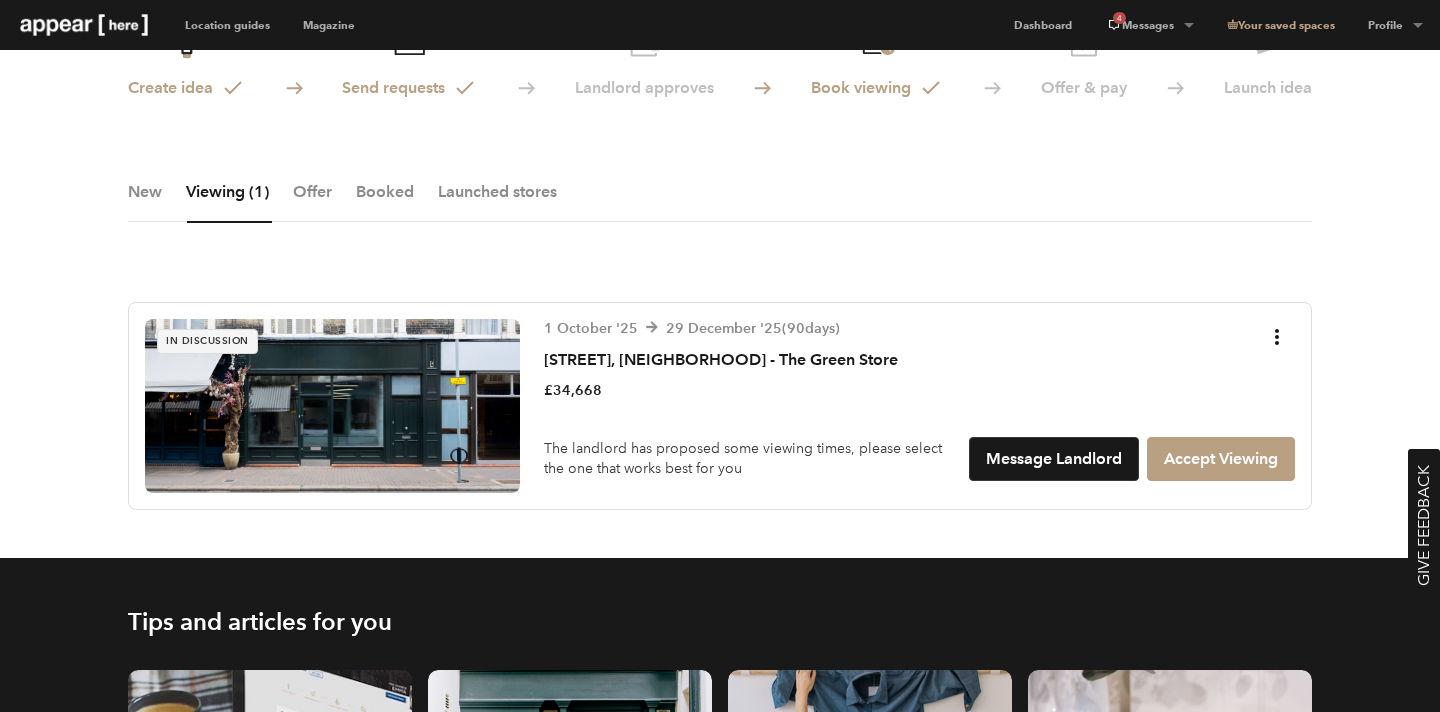 click on "1 October '25
29 December '25  ( 90  days) Northcote Road, Battersea - The Green Store £34,668" at bounding box center (721, 364) 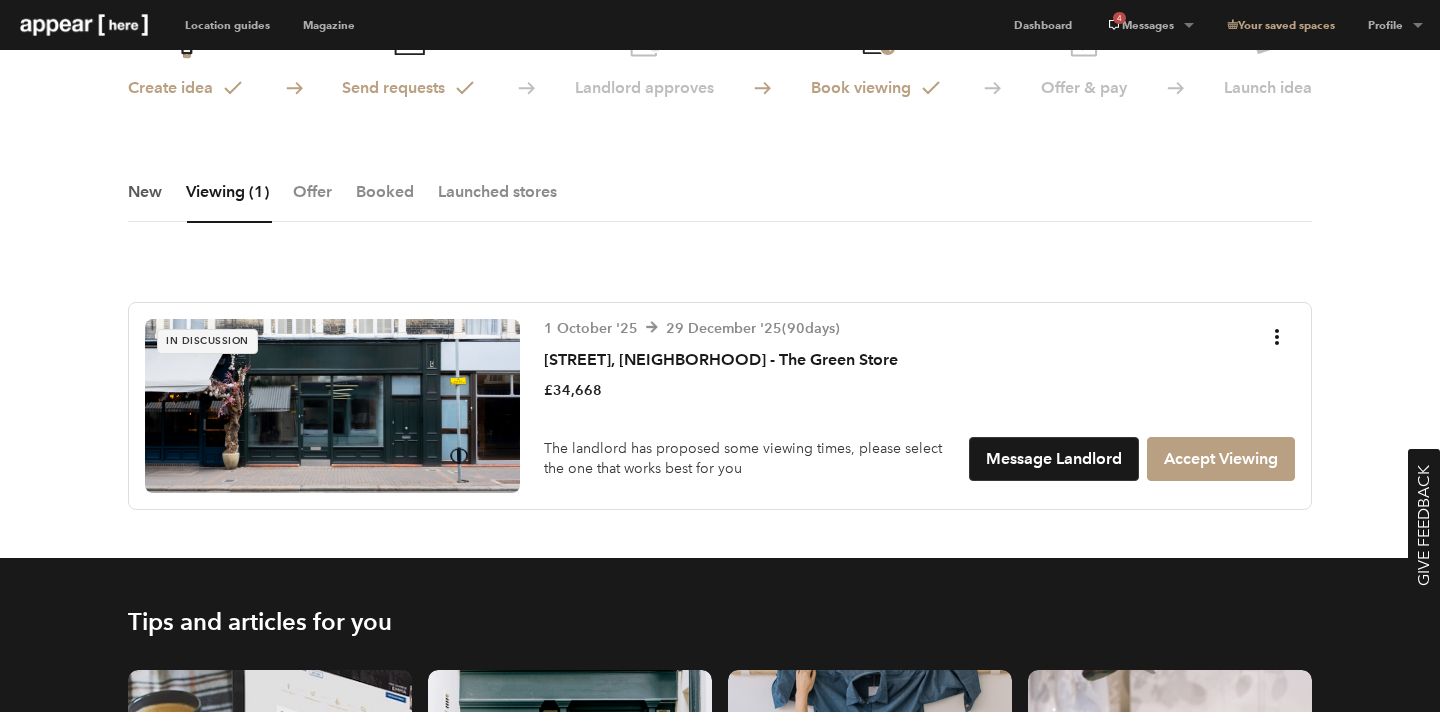 click on "New" at bounding box center (145, 202) 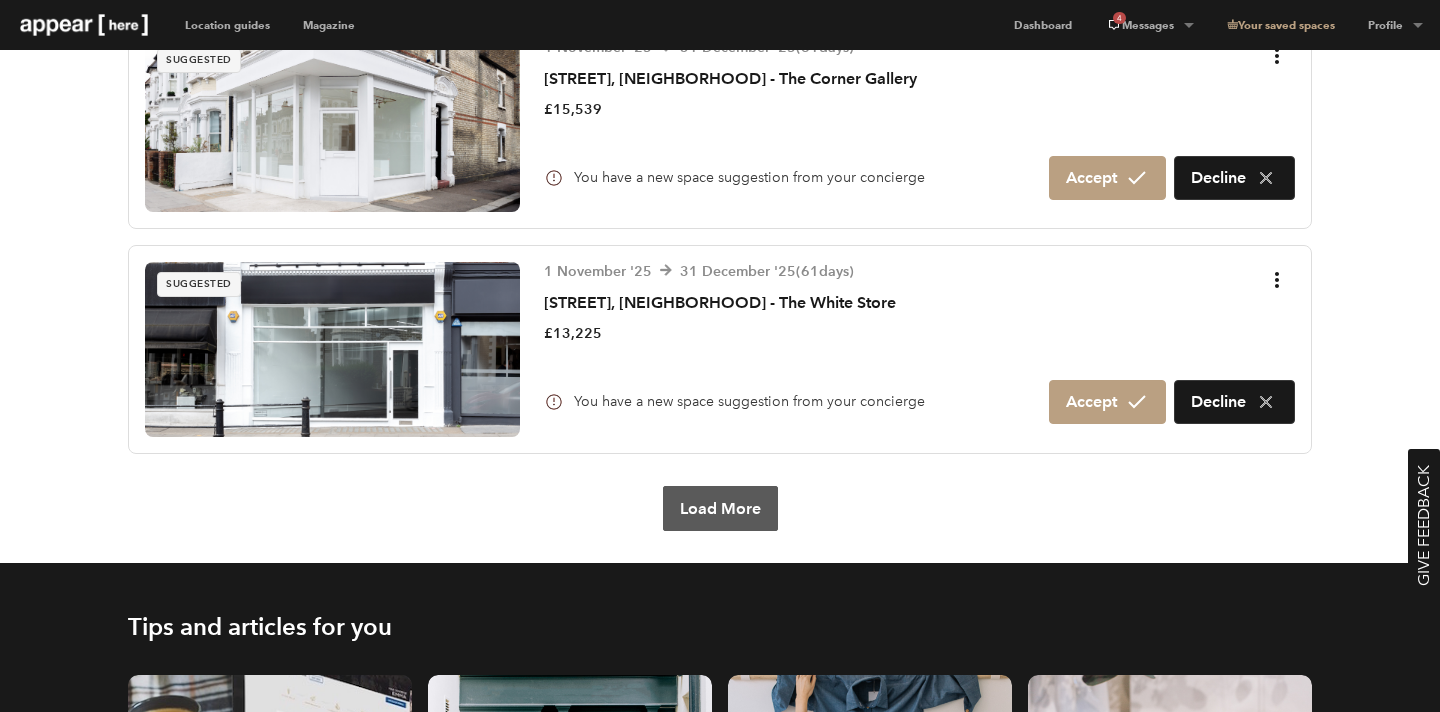 click on "Load More" at bounding box center [720, 508] 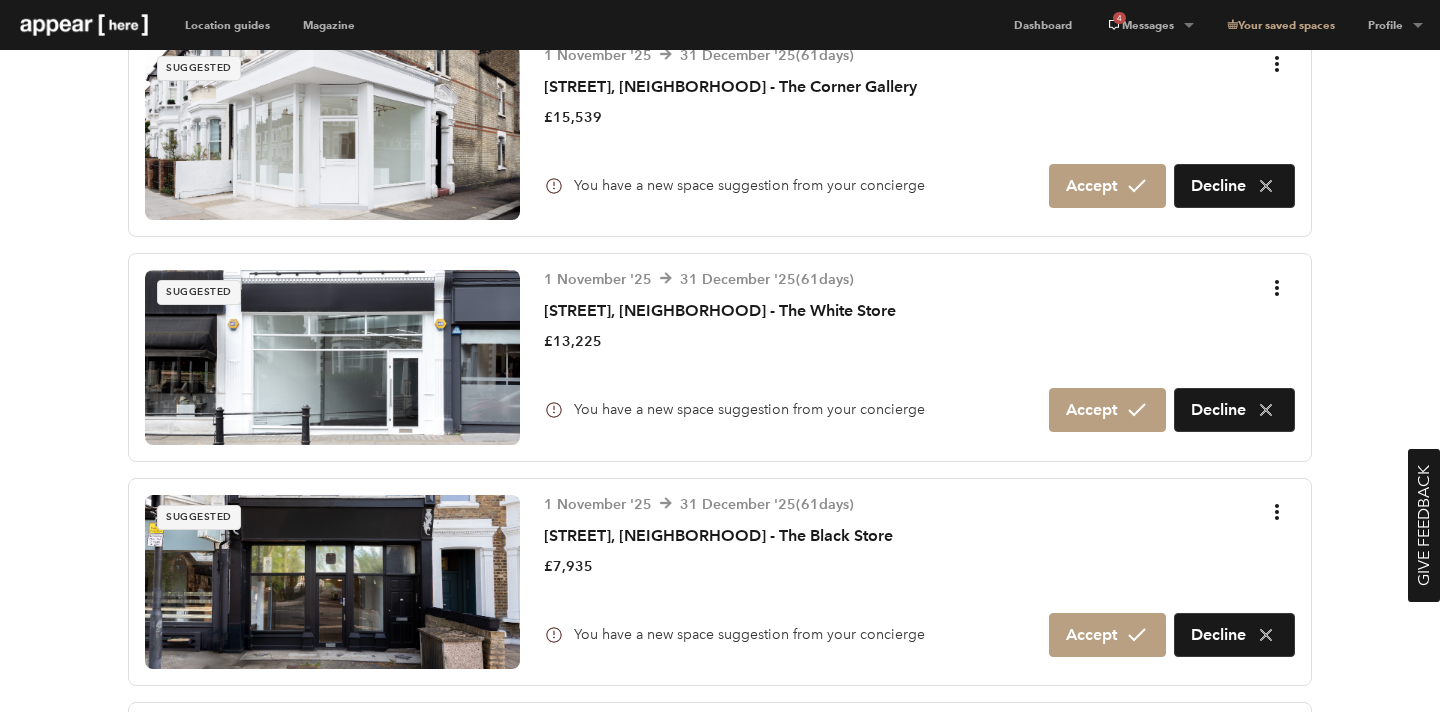 scroll, scrollTop: 1278, scrollLeft: 0, axis: vertical 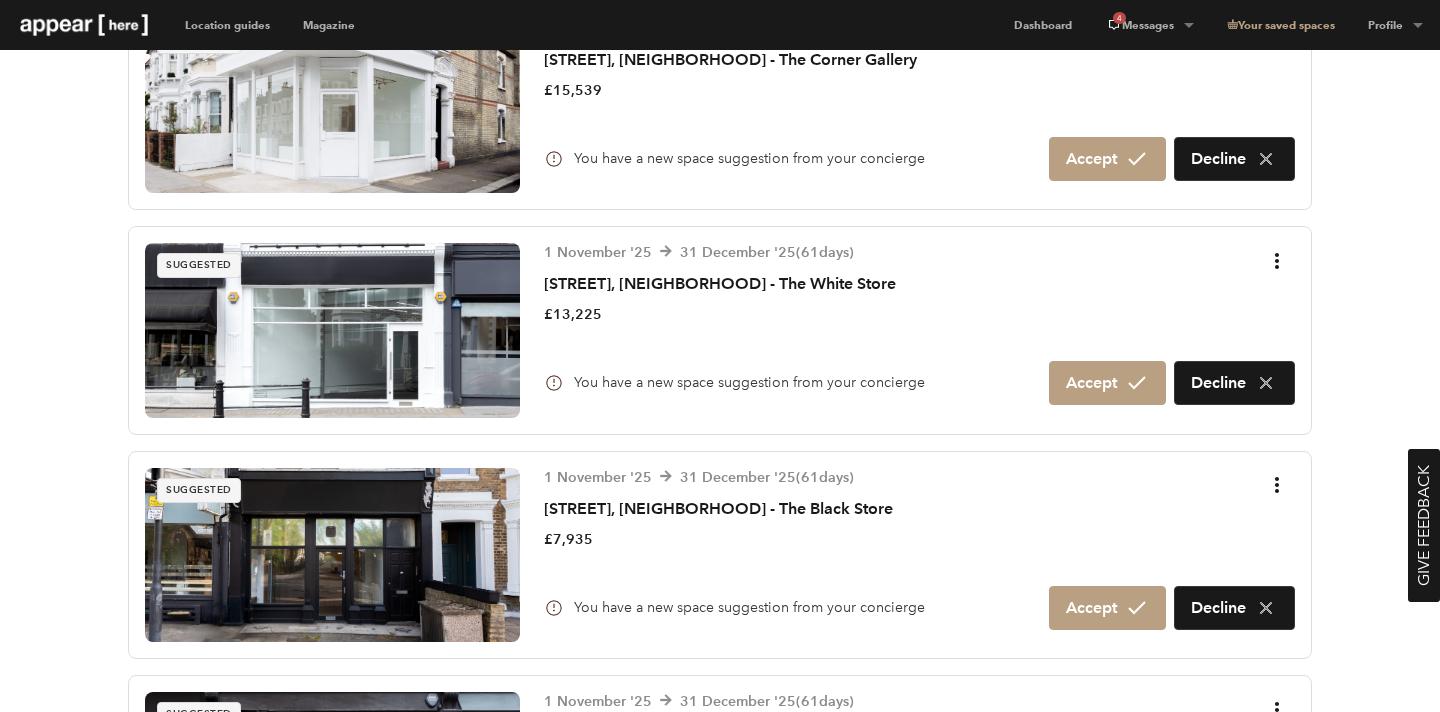 click at bounding box center [332, 330] 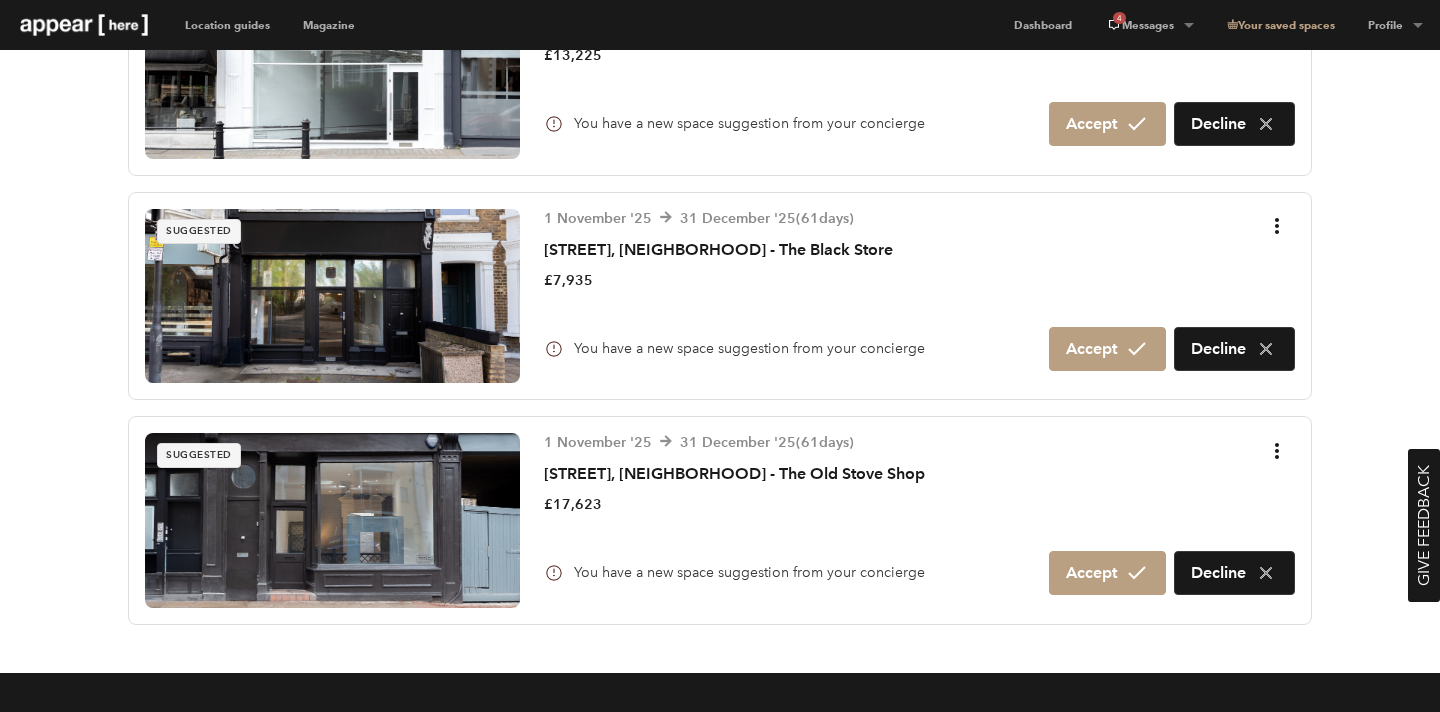 scroll, scrollTop: 1543, scrollLeft: 0, axis: vertical 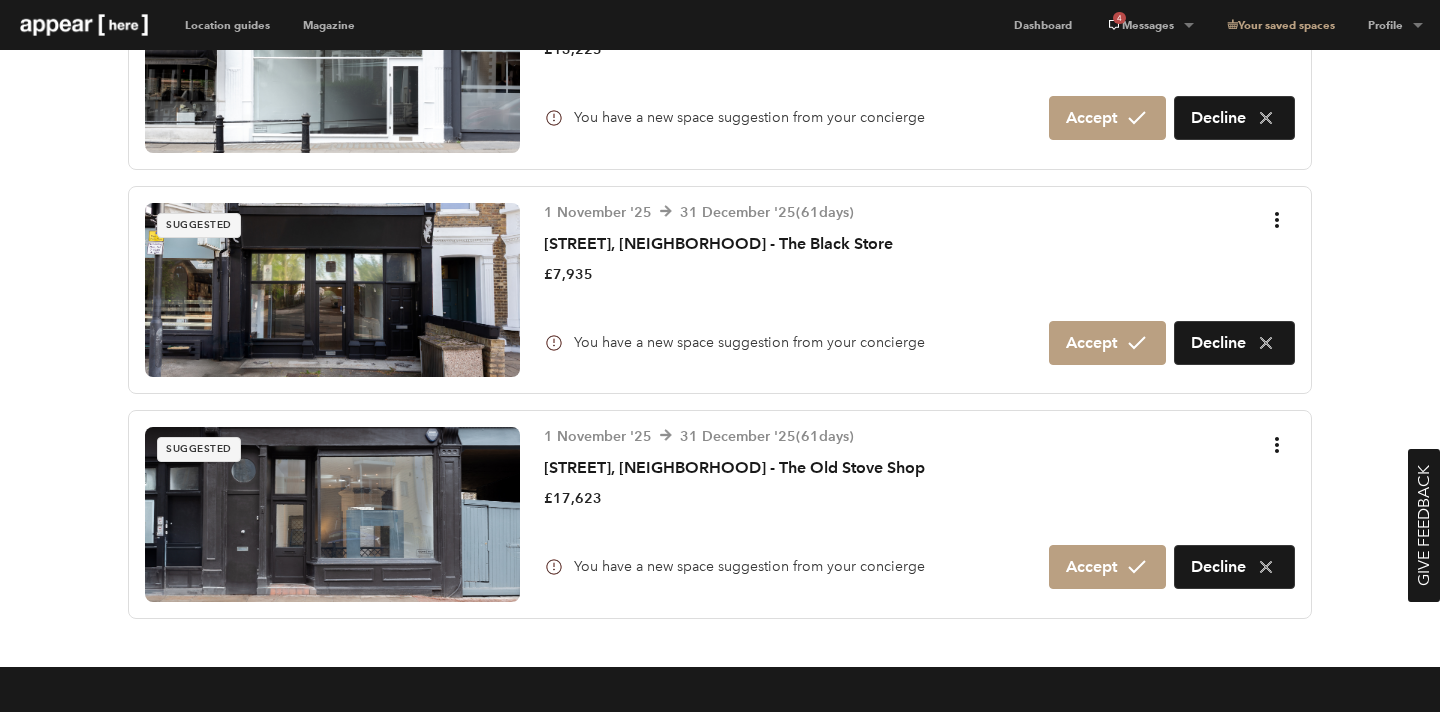click at bounding box center [332, 290] 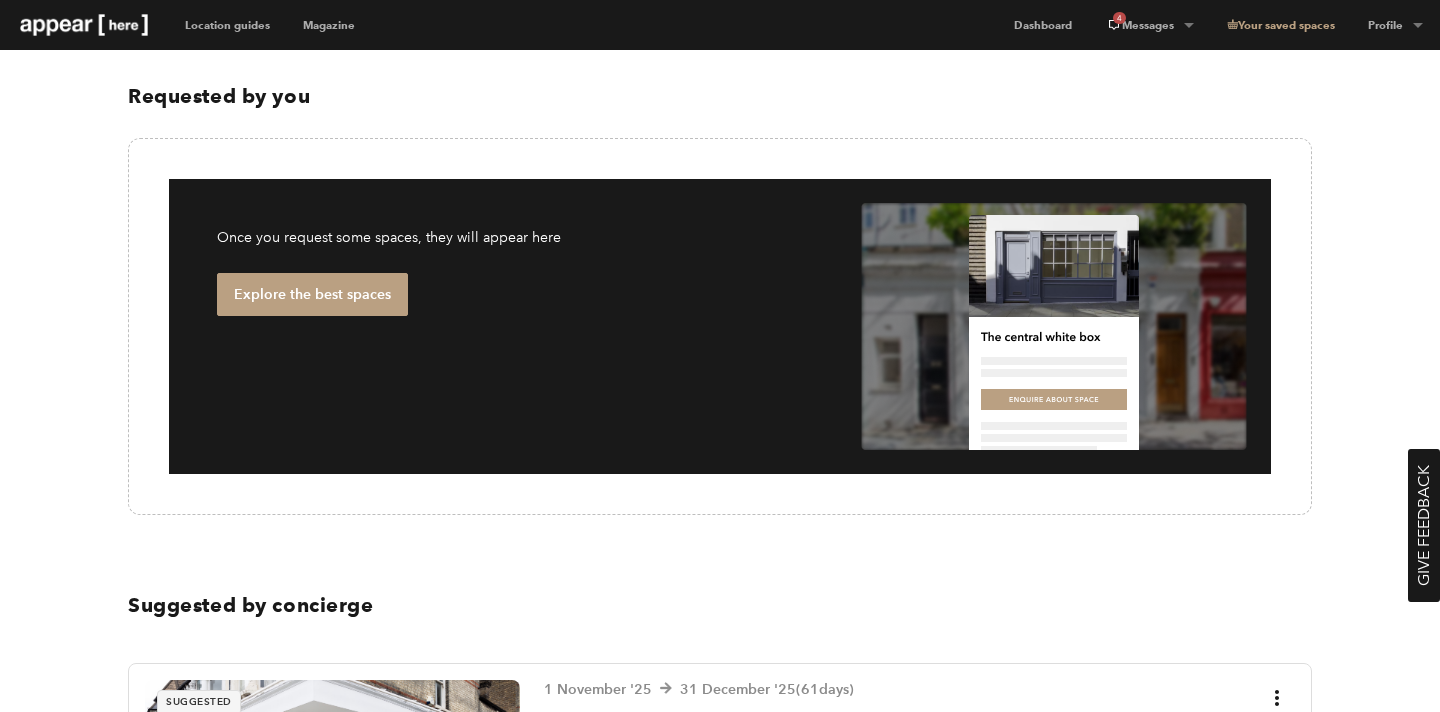 scroll, scrollTop: 633, scrollLeft: 0, axis: vertical 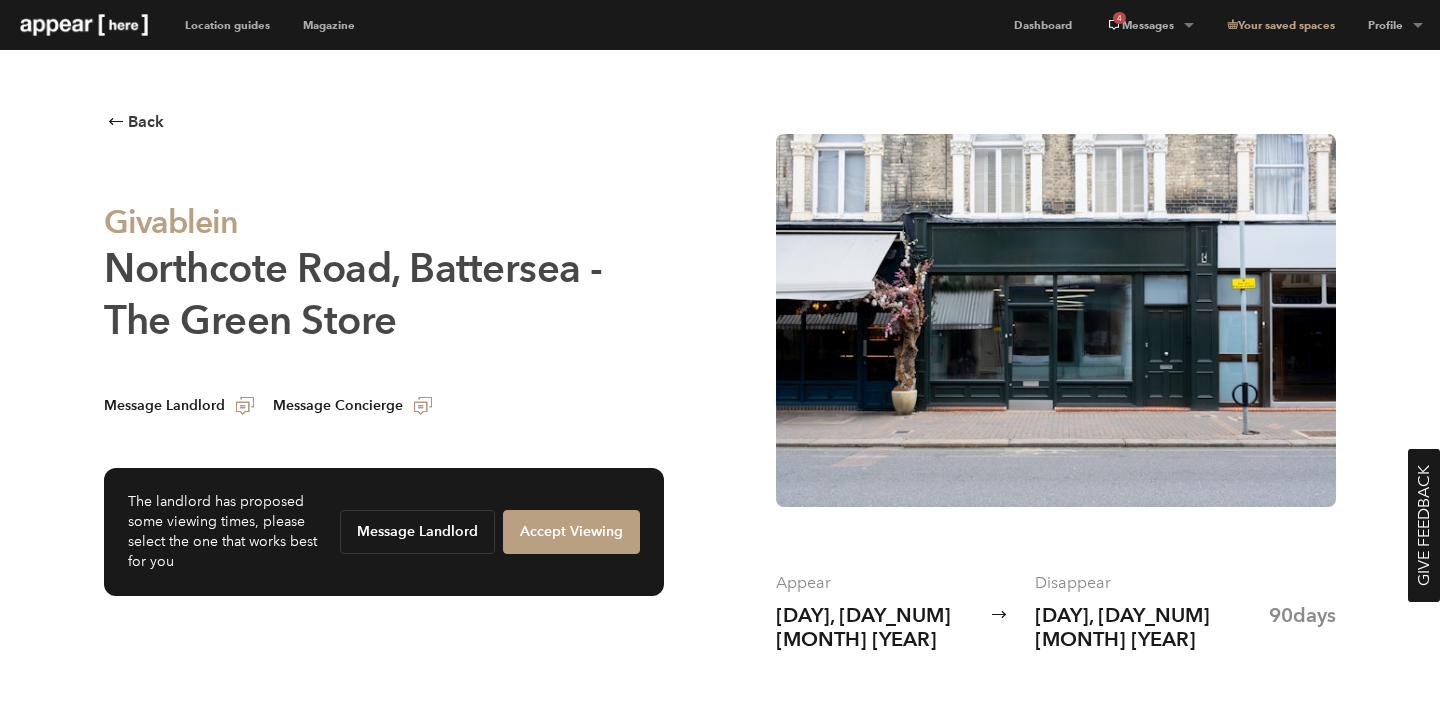 click on "[STREET], [NEIGHBORHOOD] - The Green Store" at bounding box center (353, 294) 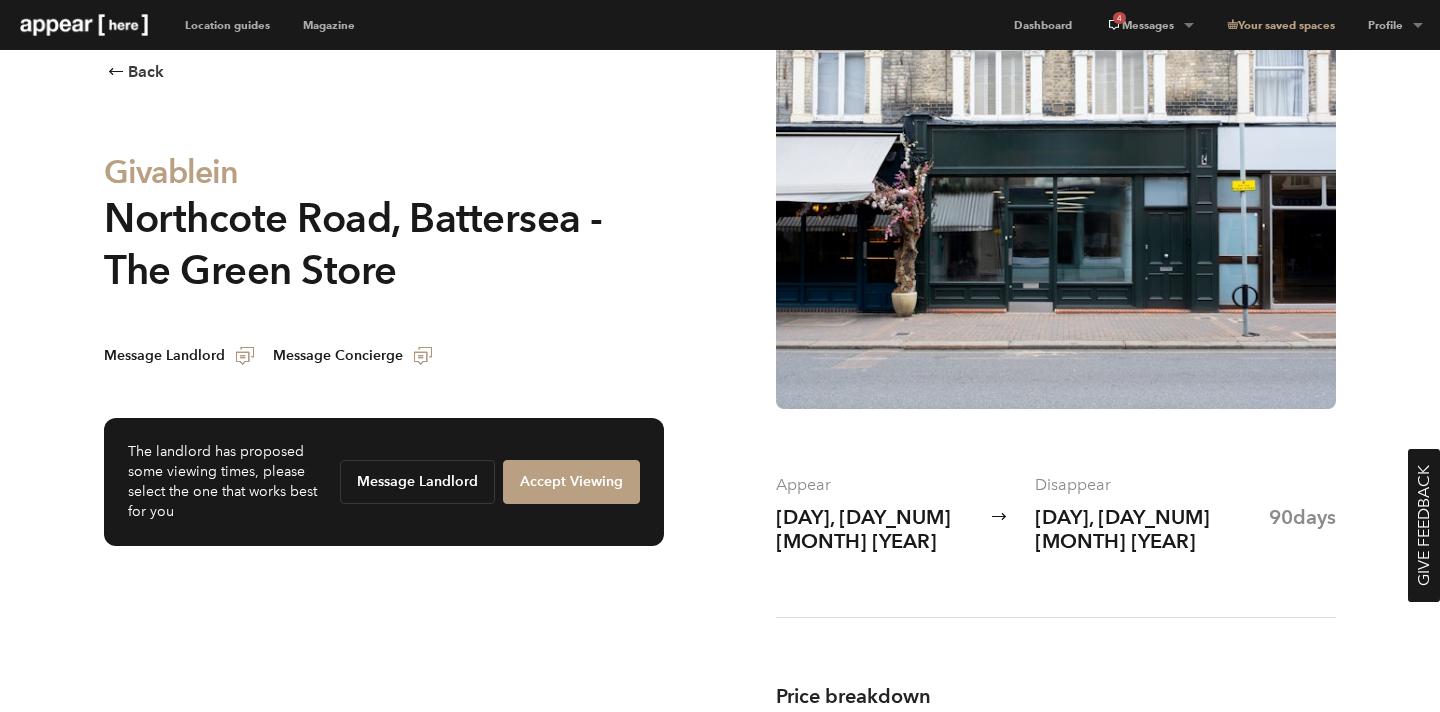 scroll, scrollTop: 0, scrollLeft: 0, axis: both 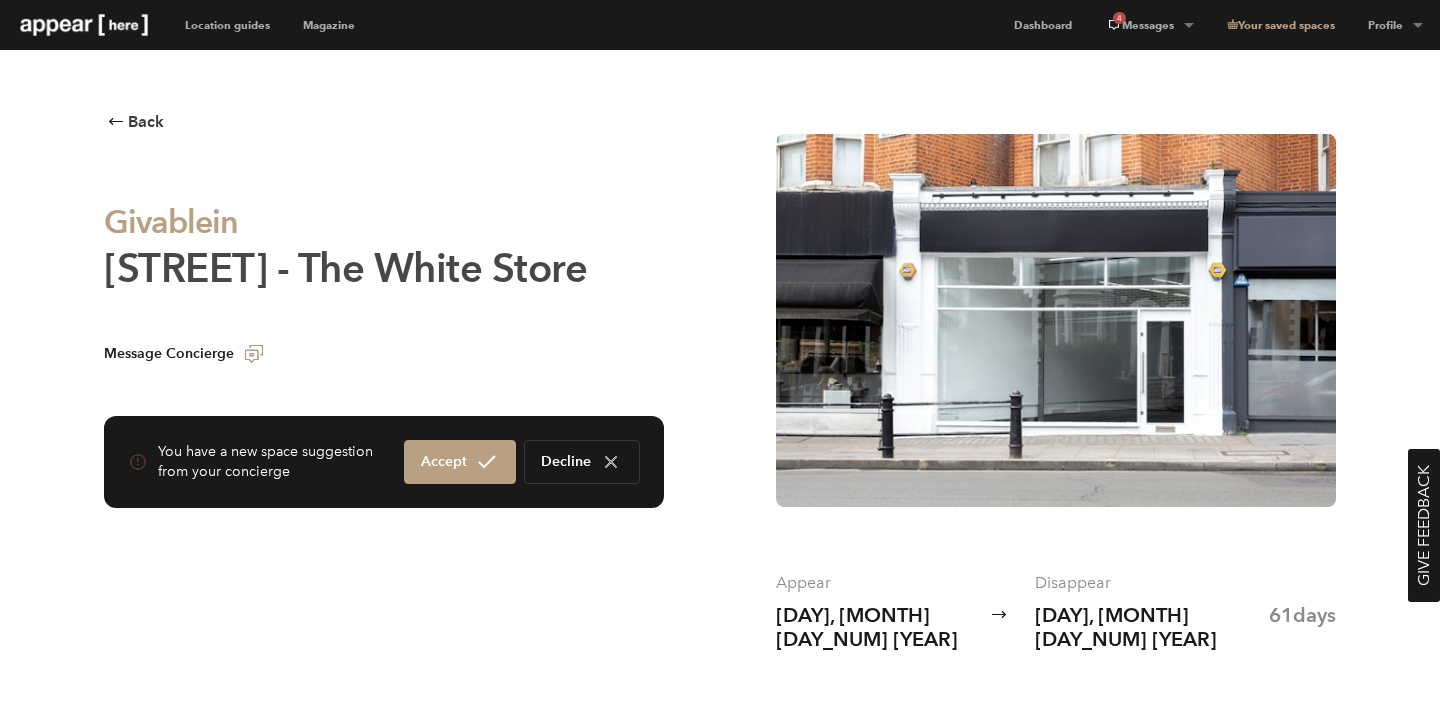 click on "[STREET], [NEIGHBORHOOD] - The White Store" at bounding box center [345, 268] 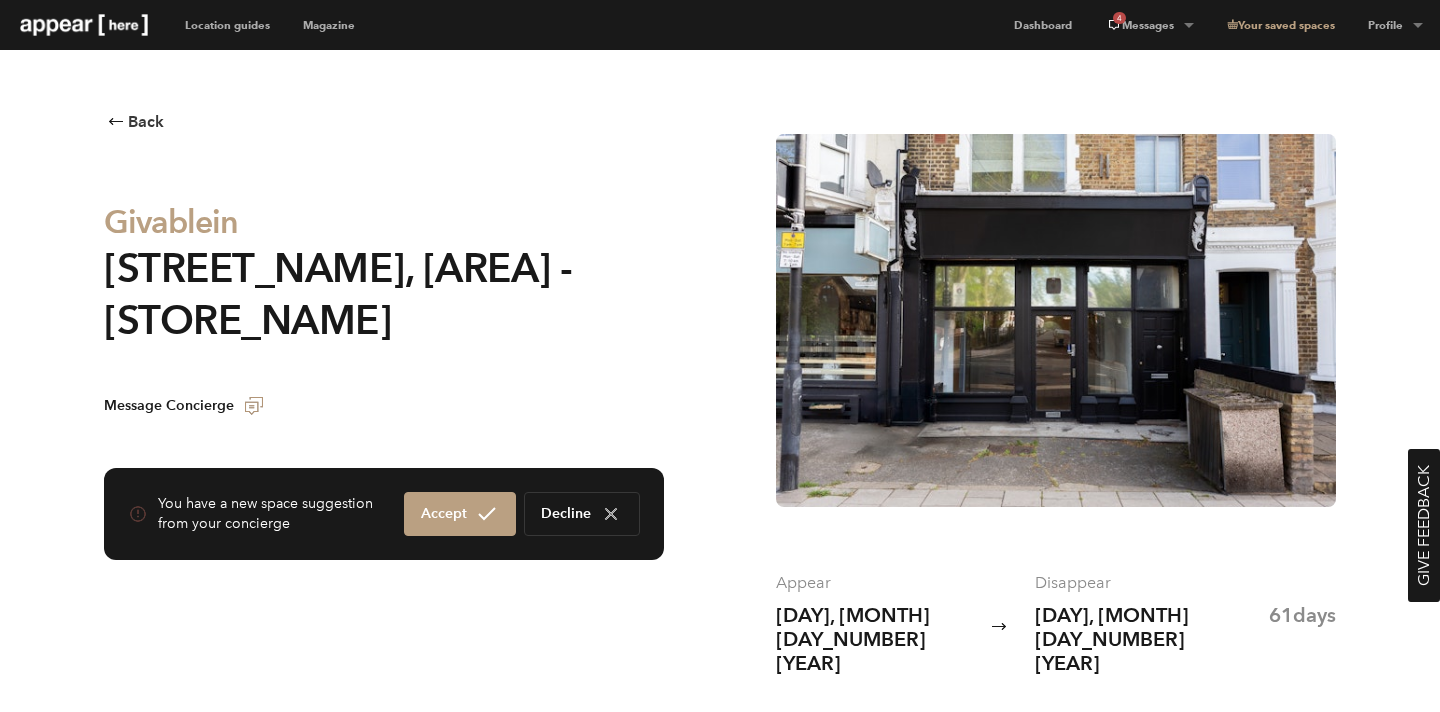 scroll, scrollTop: 0, scrollLeft: 0, axis: both 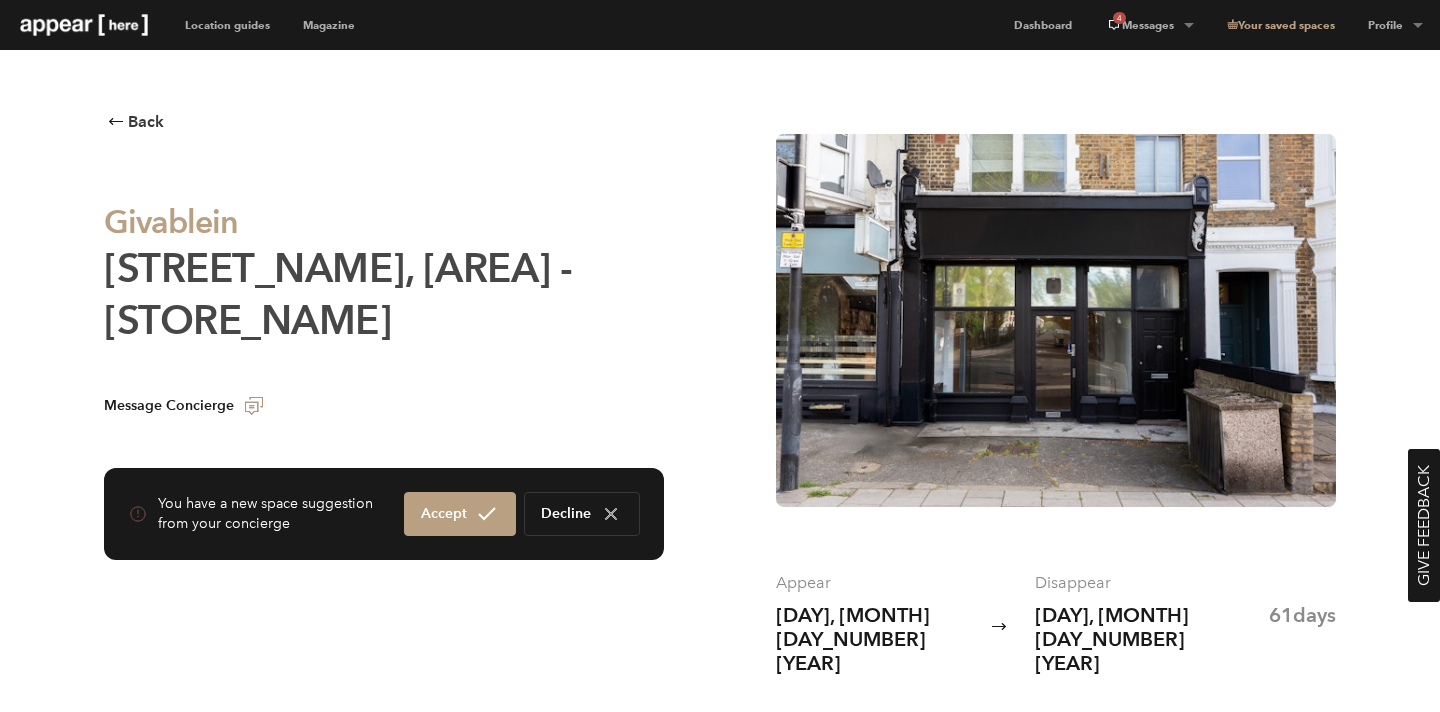 click on "Fulham Palace Road, Fulham - The Black Store" at bounding box center [338, 294] 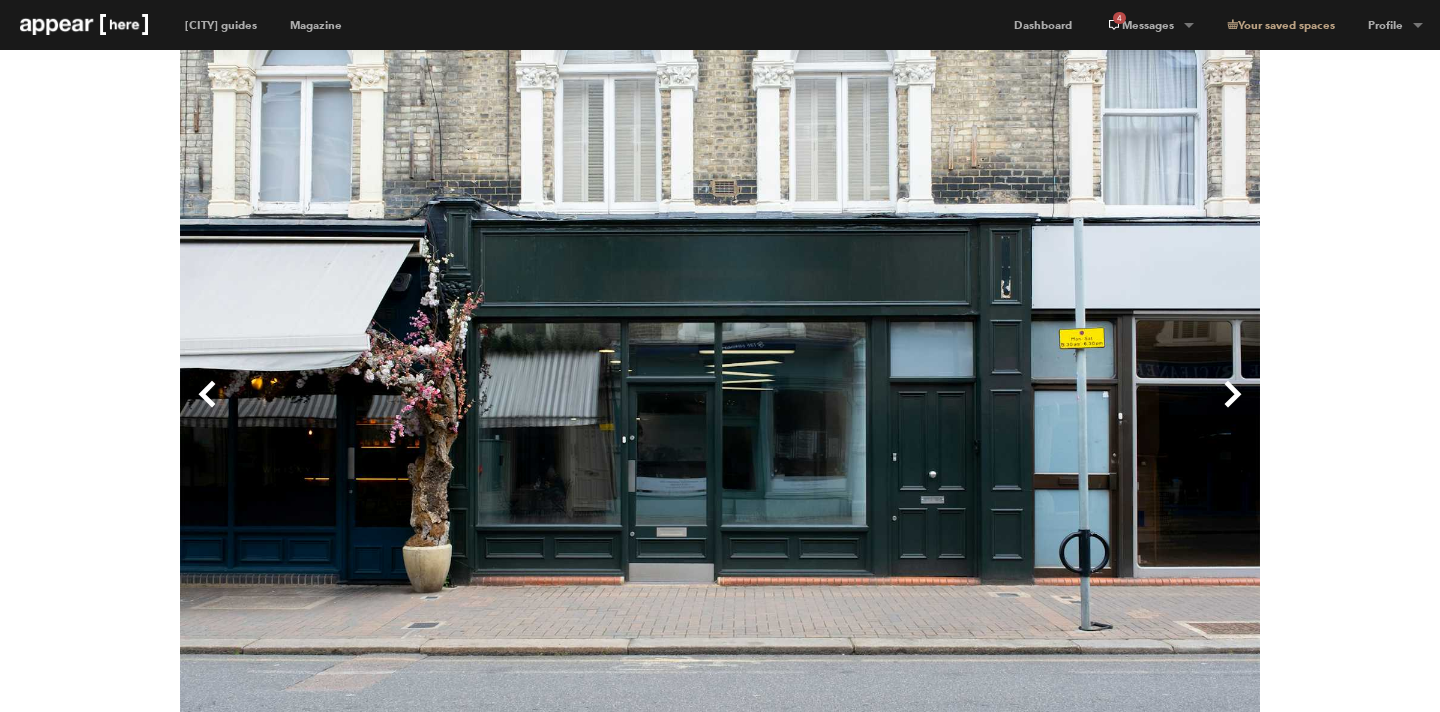 scroll, scrollTop: 0, scrollLeft: 0, axis: both 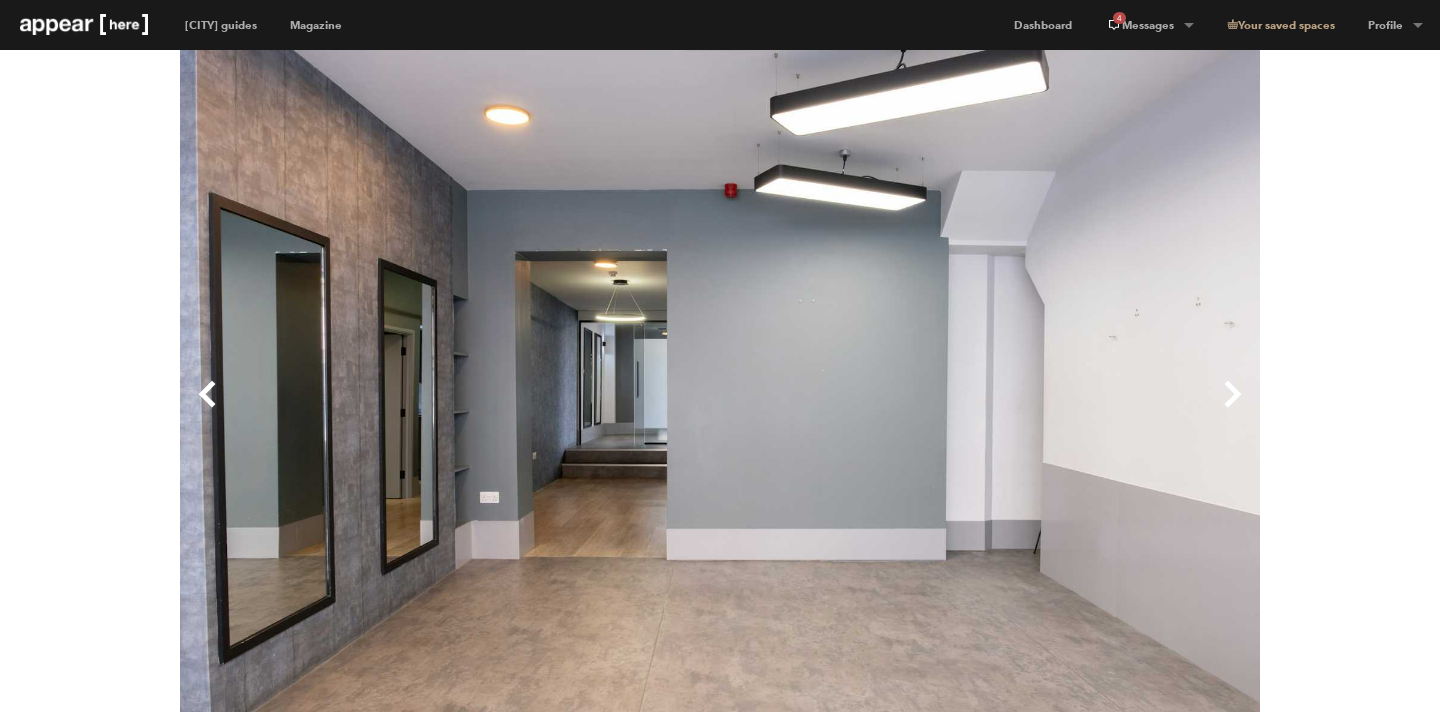 click on "Next" at bounding box center [990, 410] 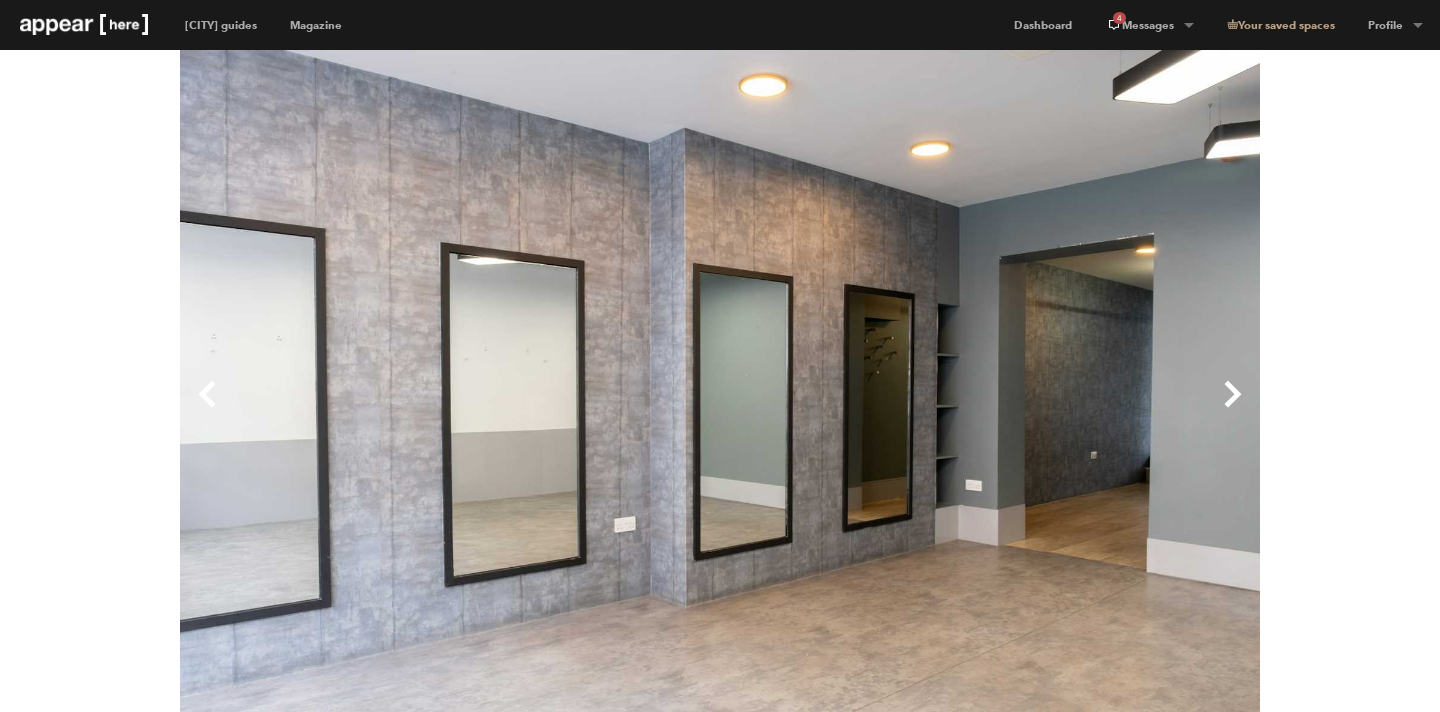 click on "Next" at bounding box center (990, 410) 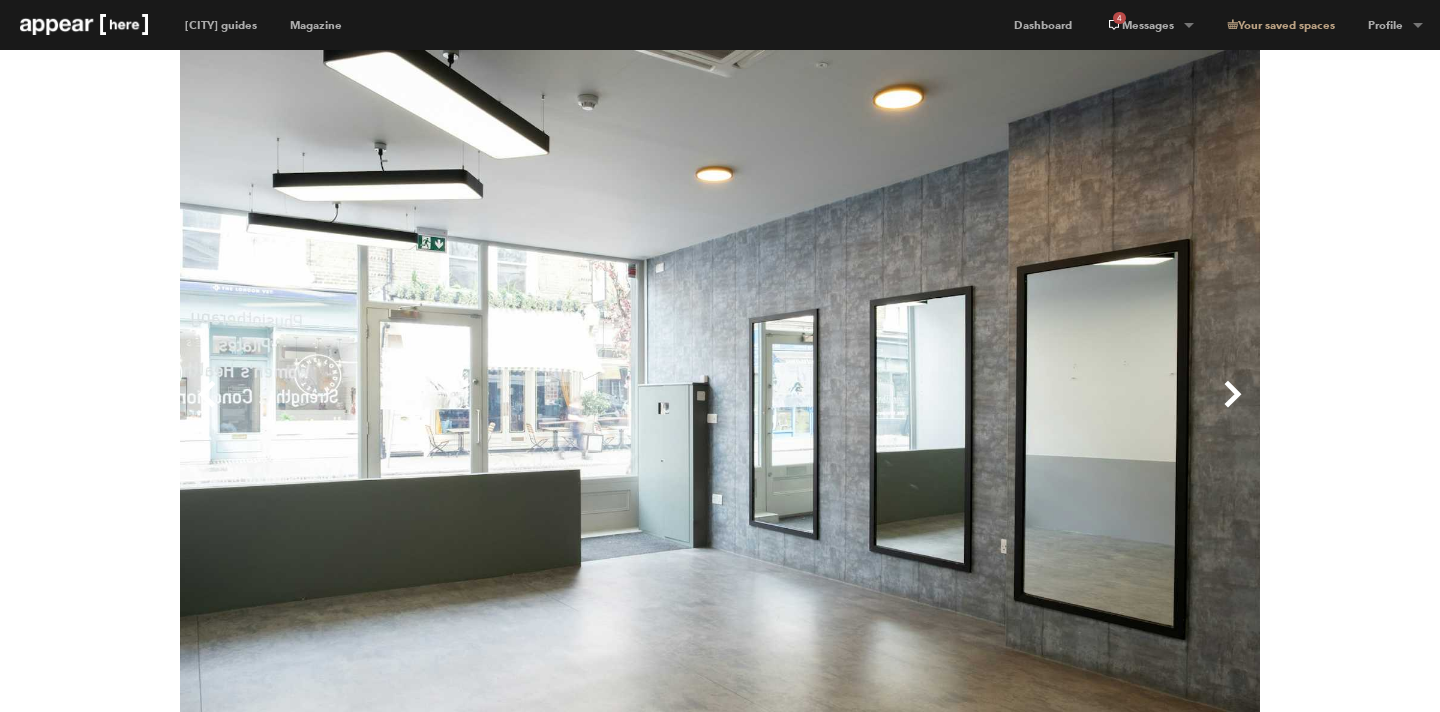 click on "Next" at bounding box center (990, 410) 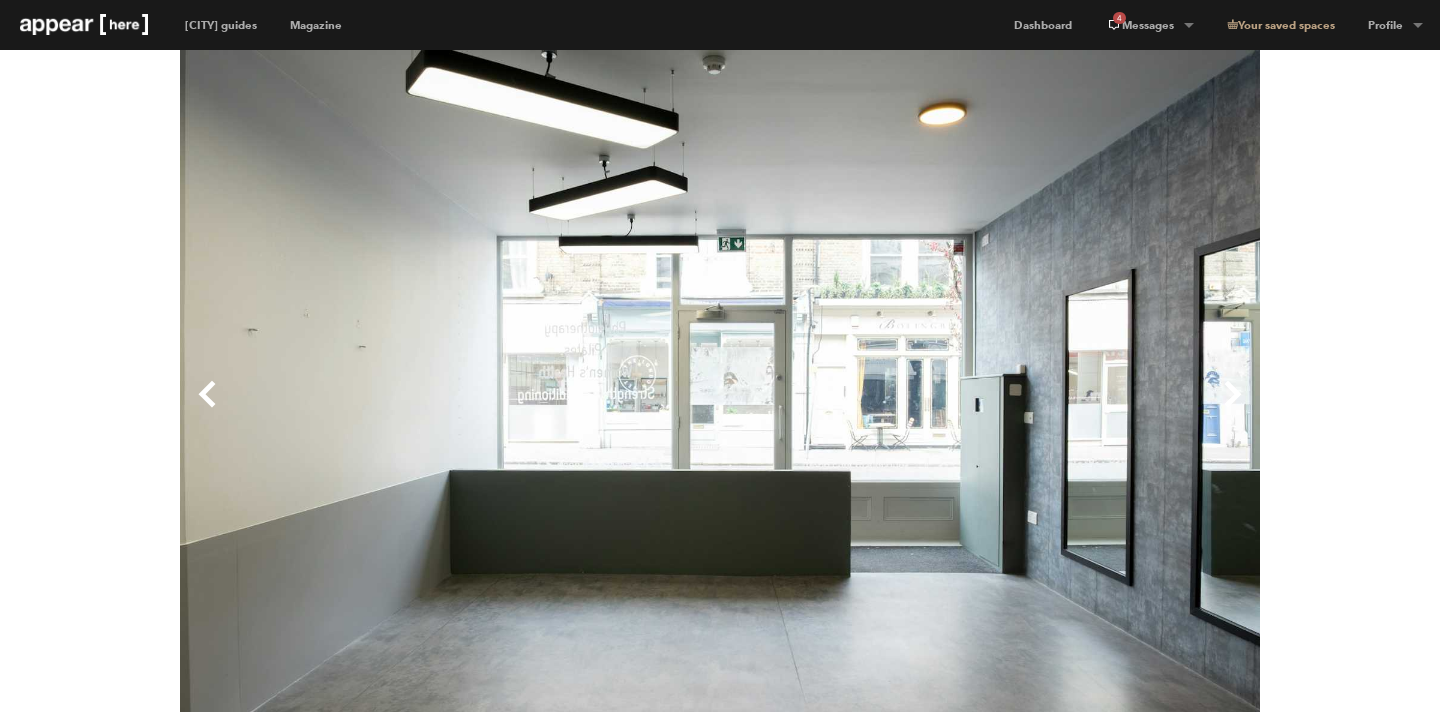 click on "Next" at bounding box center [990, 410] 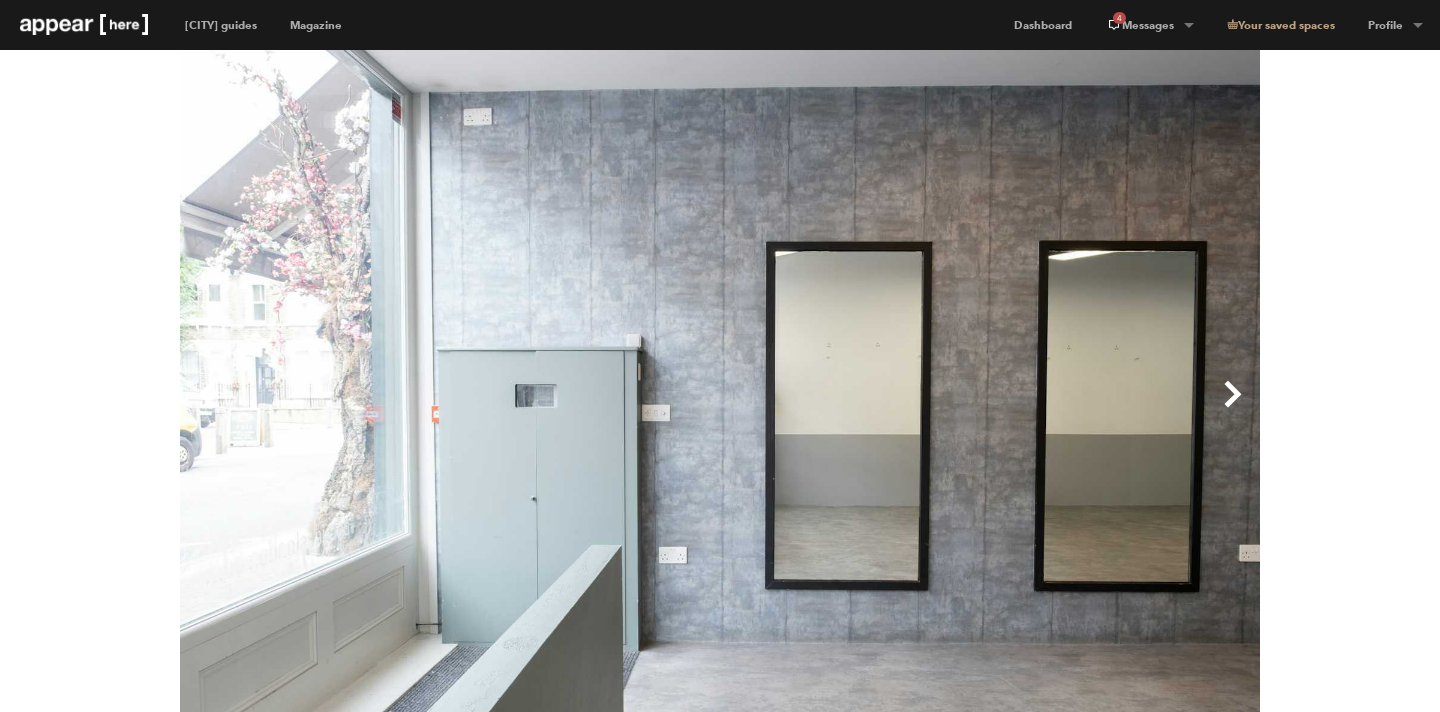 click on "Next" at bounding box center [990, 410] 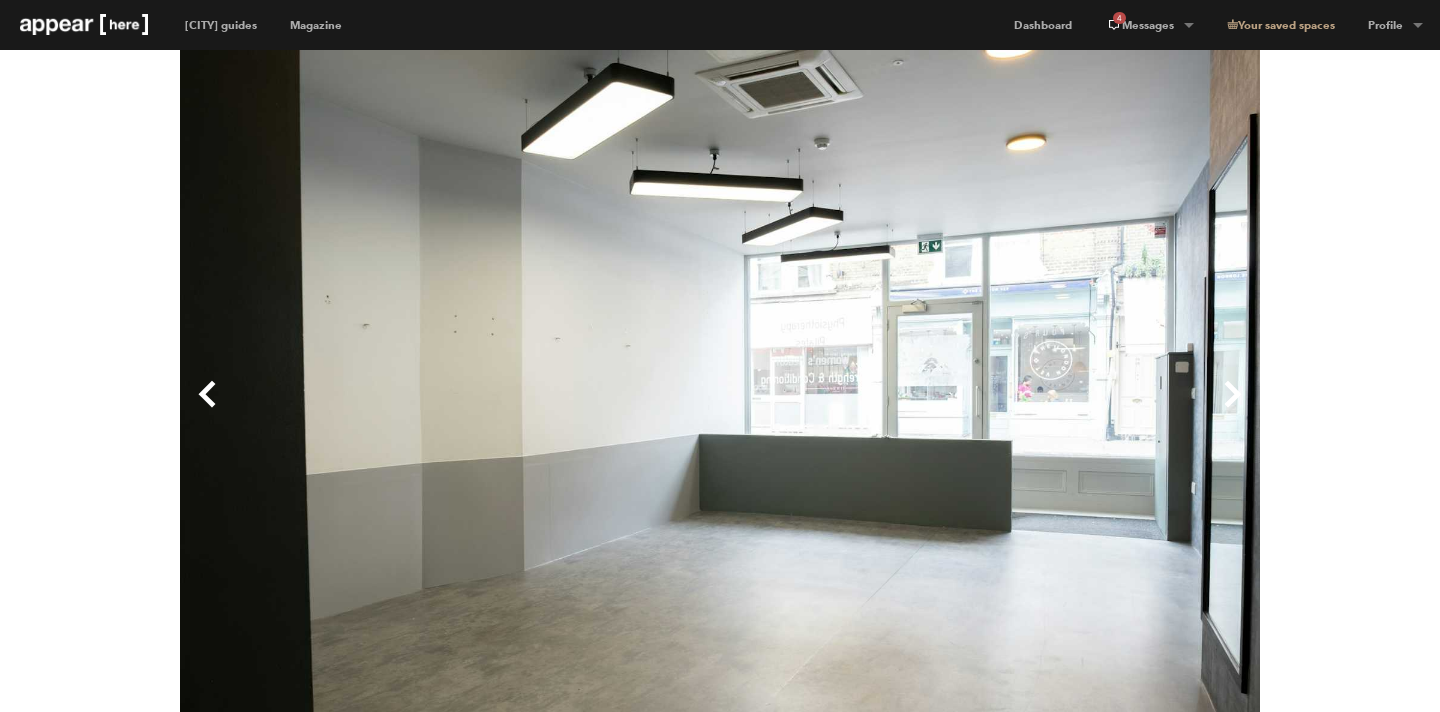 click on "Next" at bounding box center (990, 410) 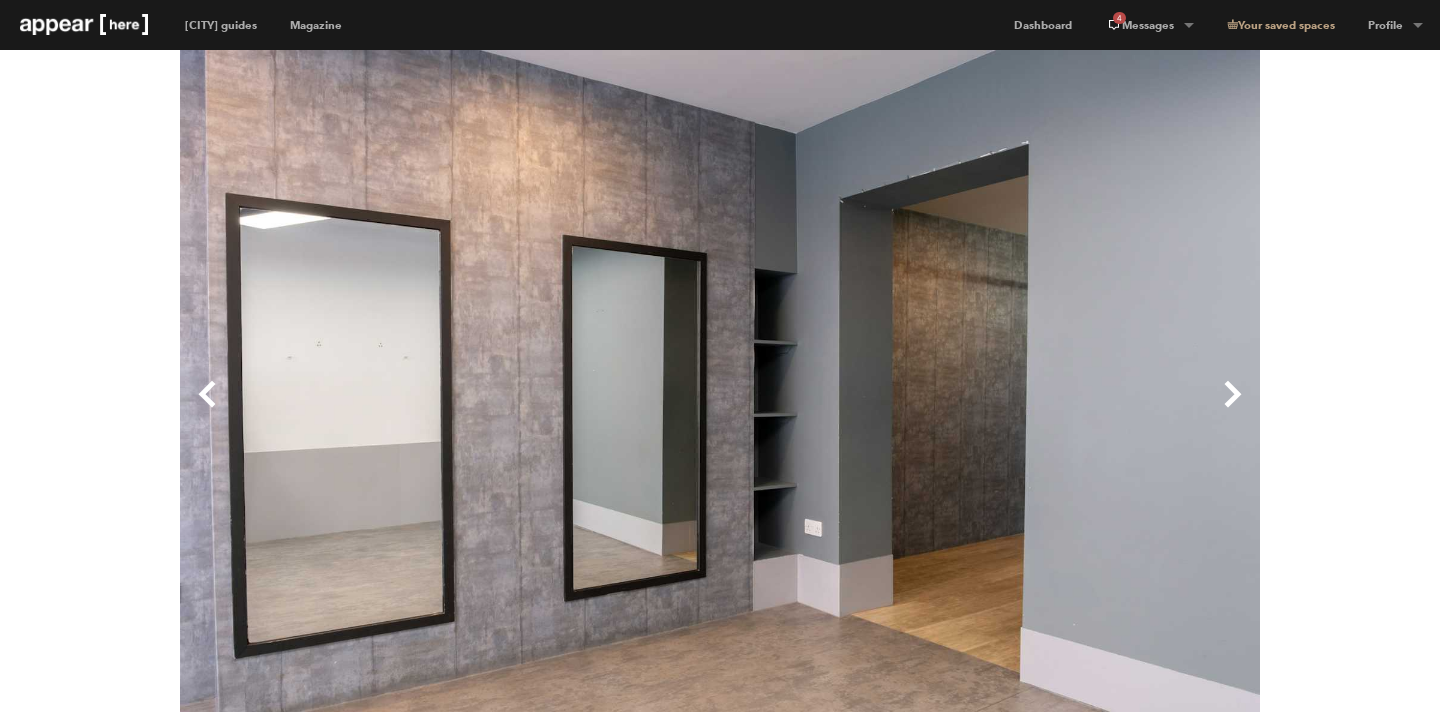 click on "Next" at bounding box center (990, 410) 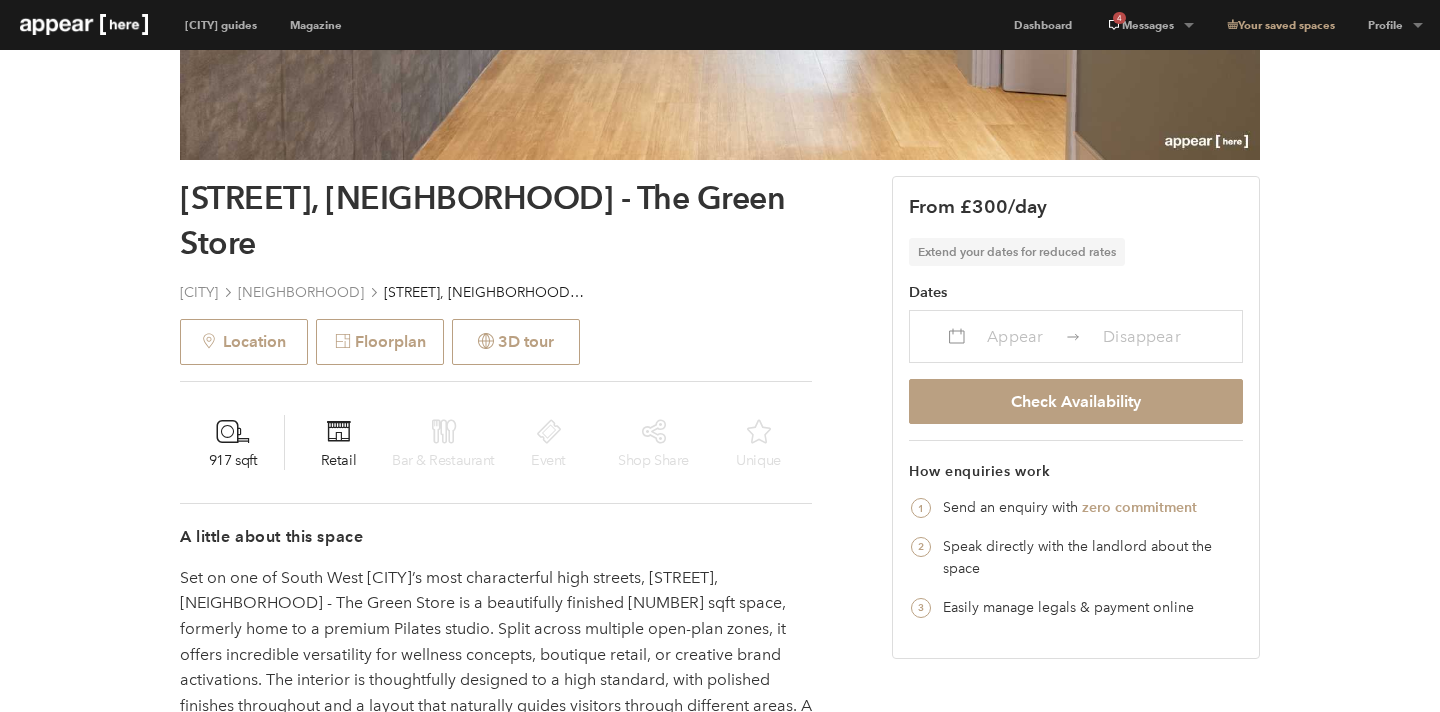 scroll, scrollTop: 621, scrollLeft: 0, axis: vertical 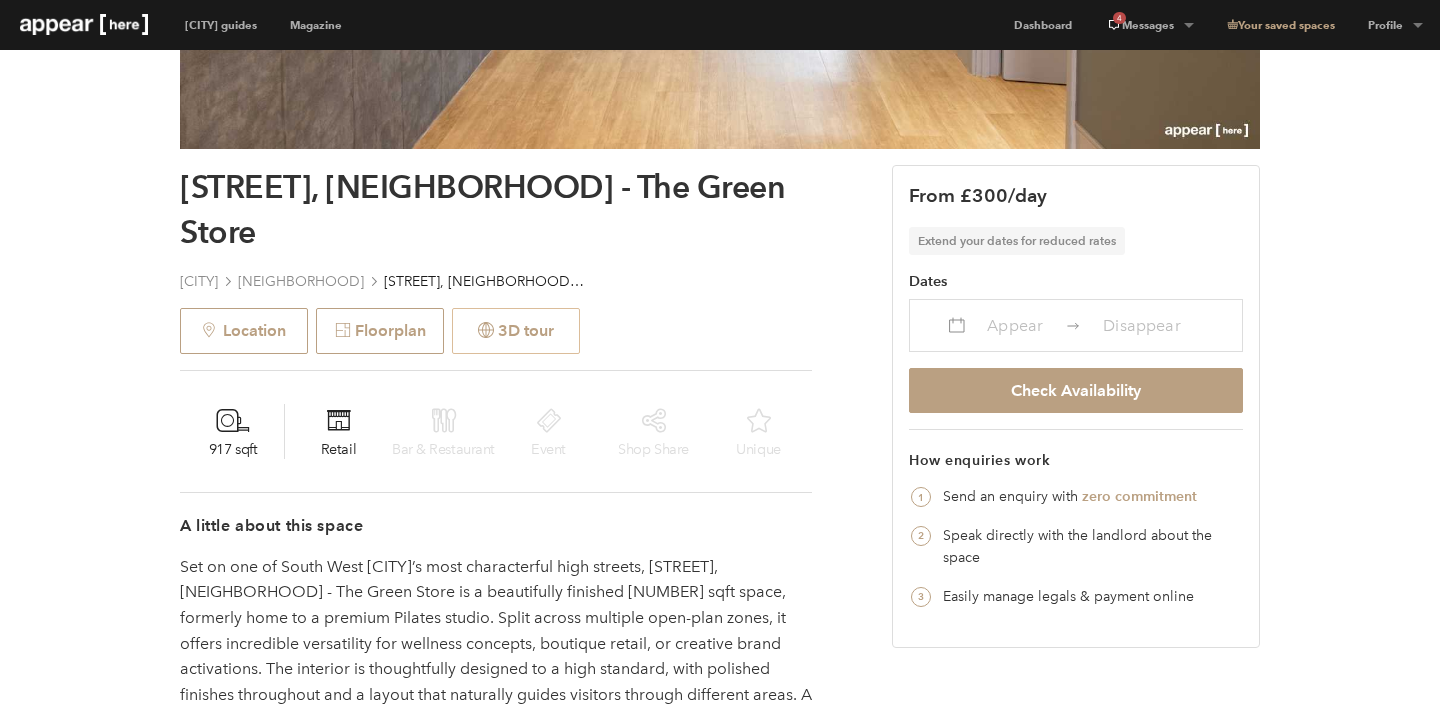 click on "3D tour" at bounding box center [516, 331] 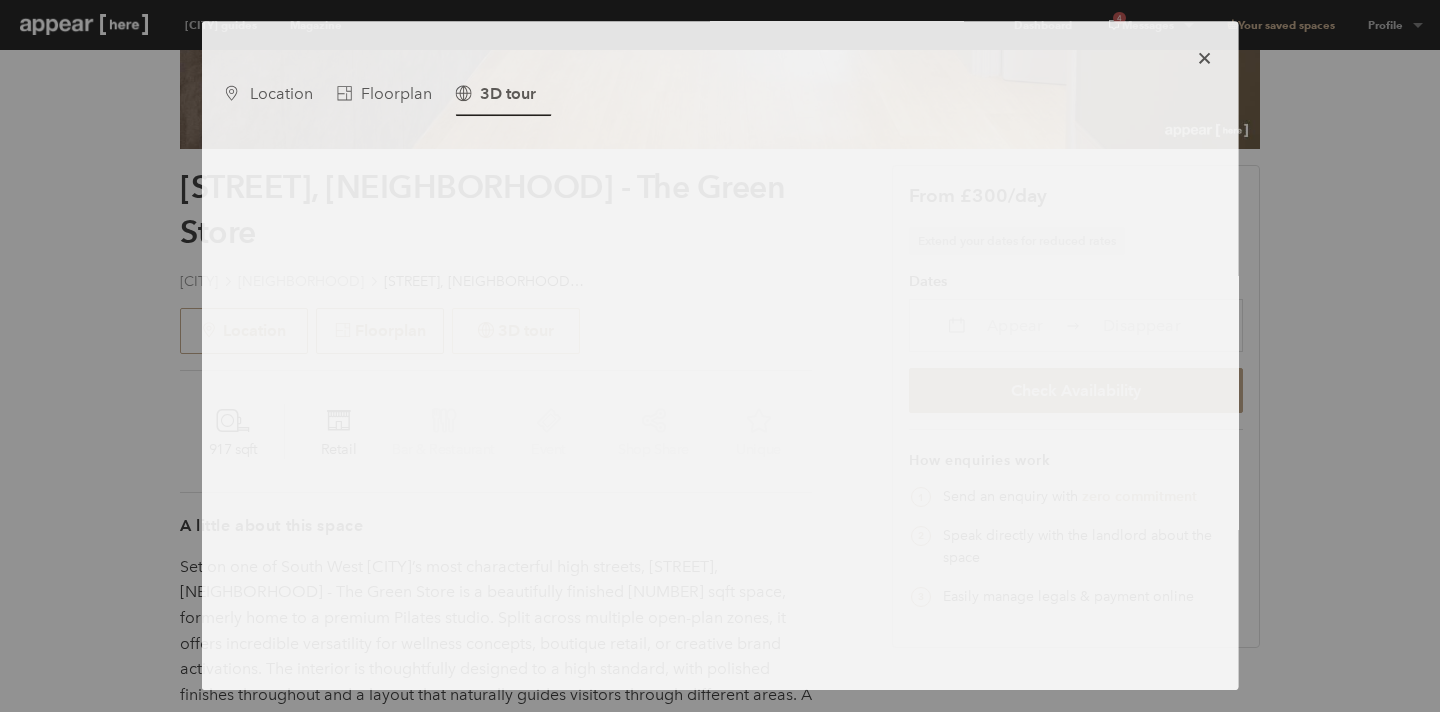 scroll, scrollTop: 0, scrollLeft: 0, axis: both 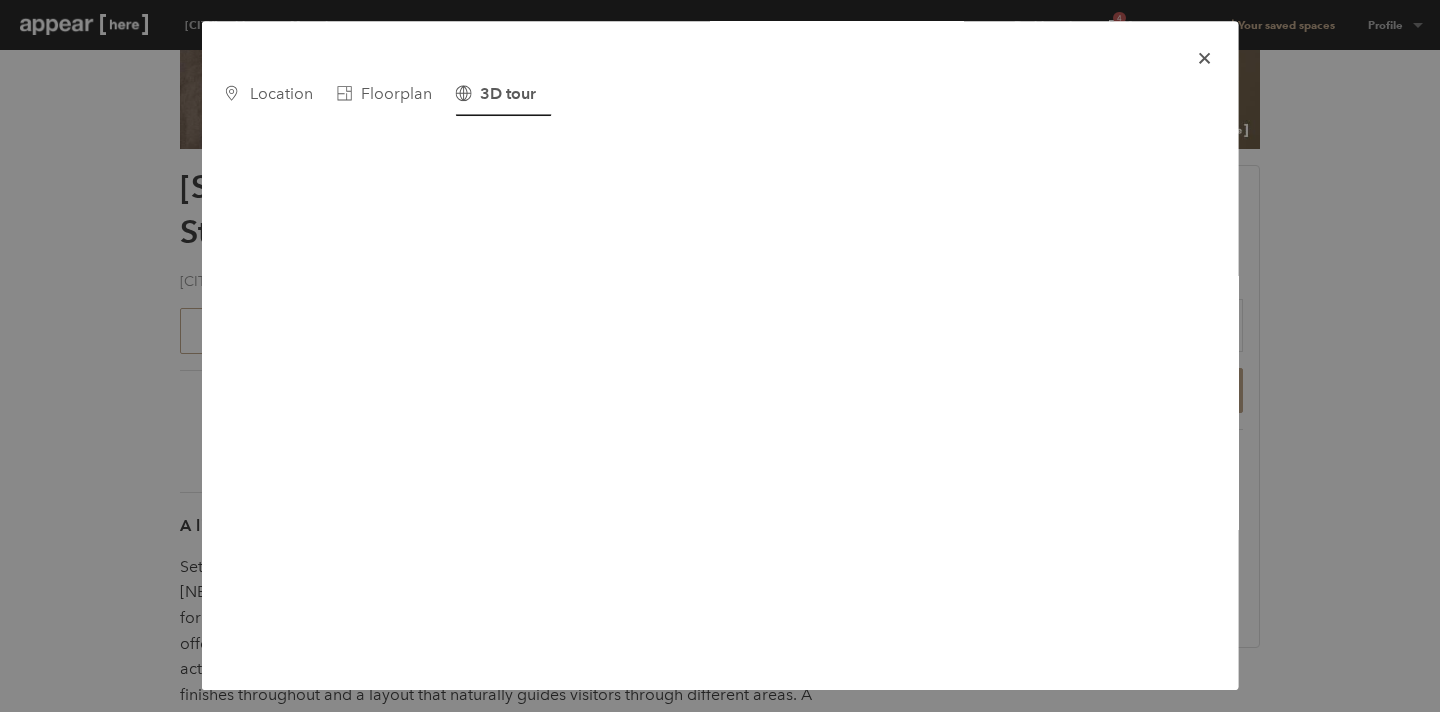 click at bounding box center [1204, 58] 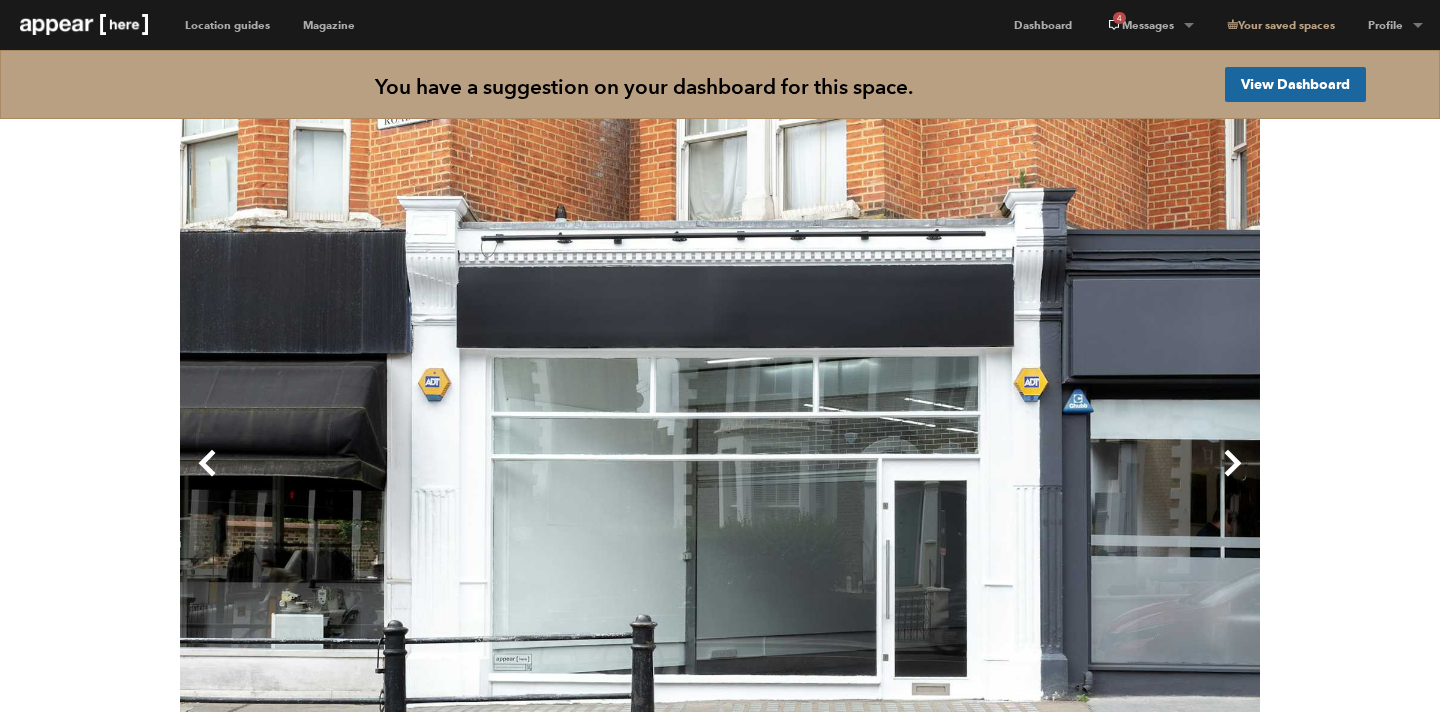 scroll, scrollTop: 0, scrollLeft: 0, axis: both 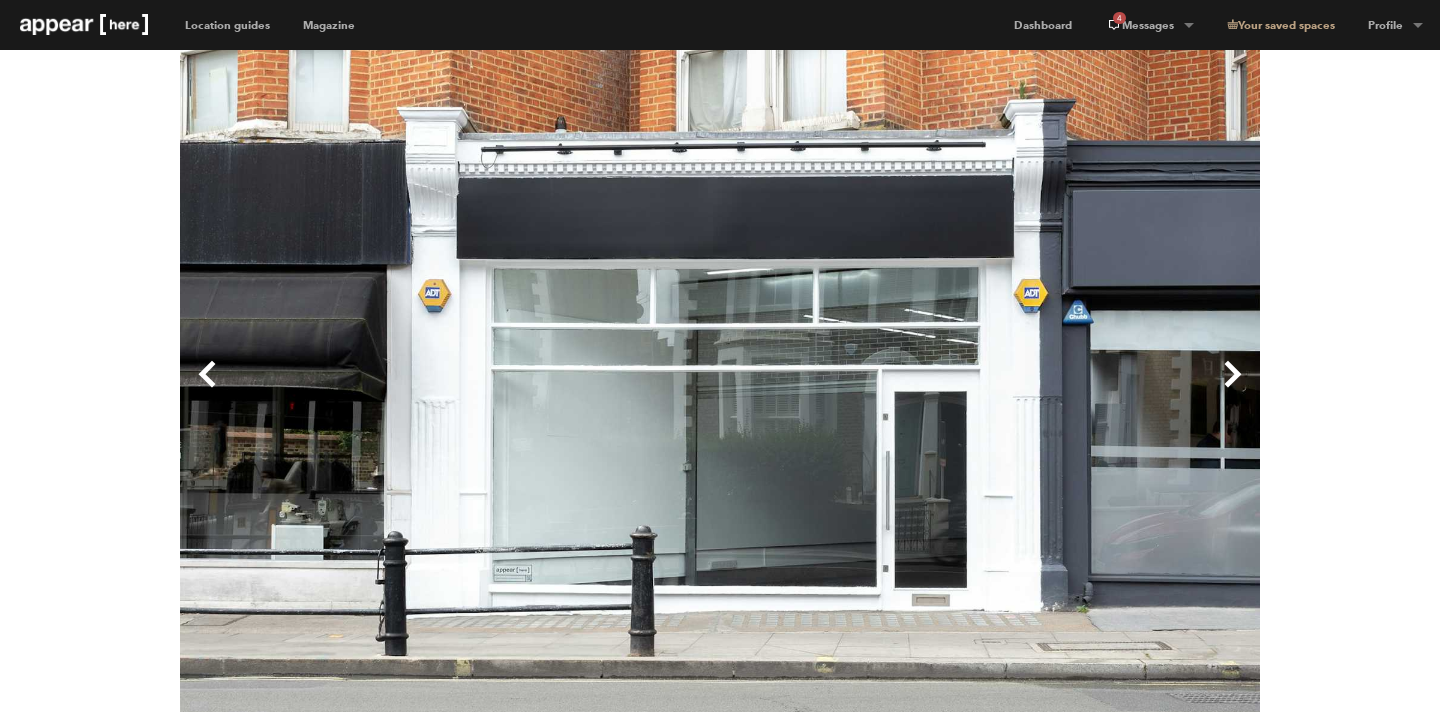 click on "Next" at bounding box center [990, 390] 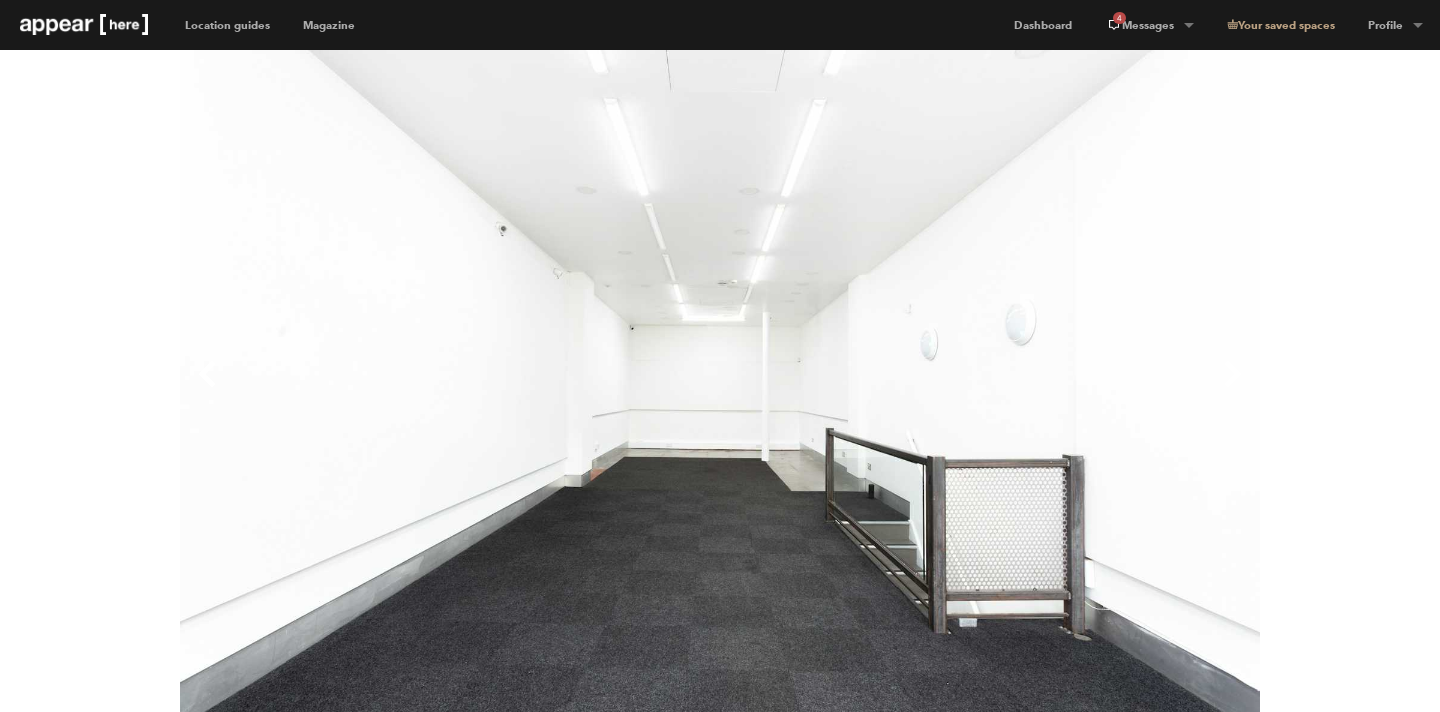 click on "Next" at bounding box center [990, 390] 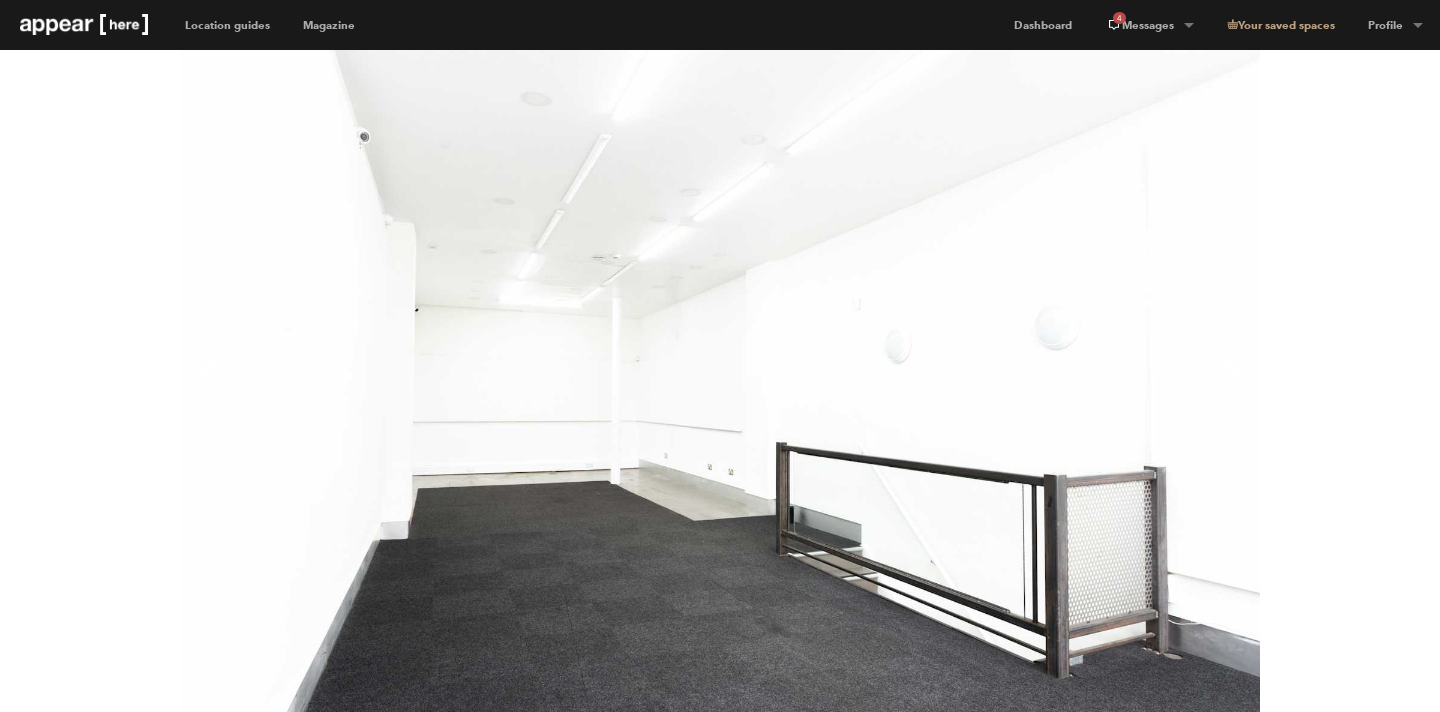 click on "Next" at bounding box center (990, 390) 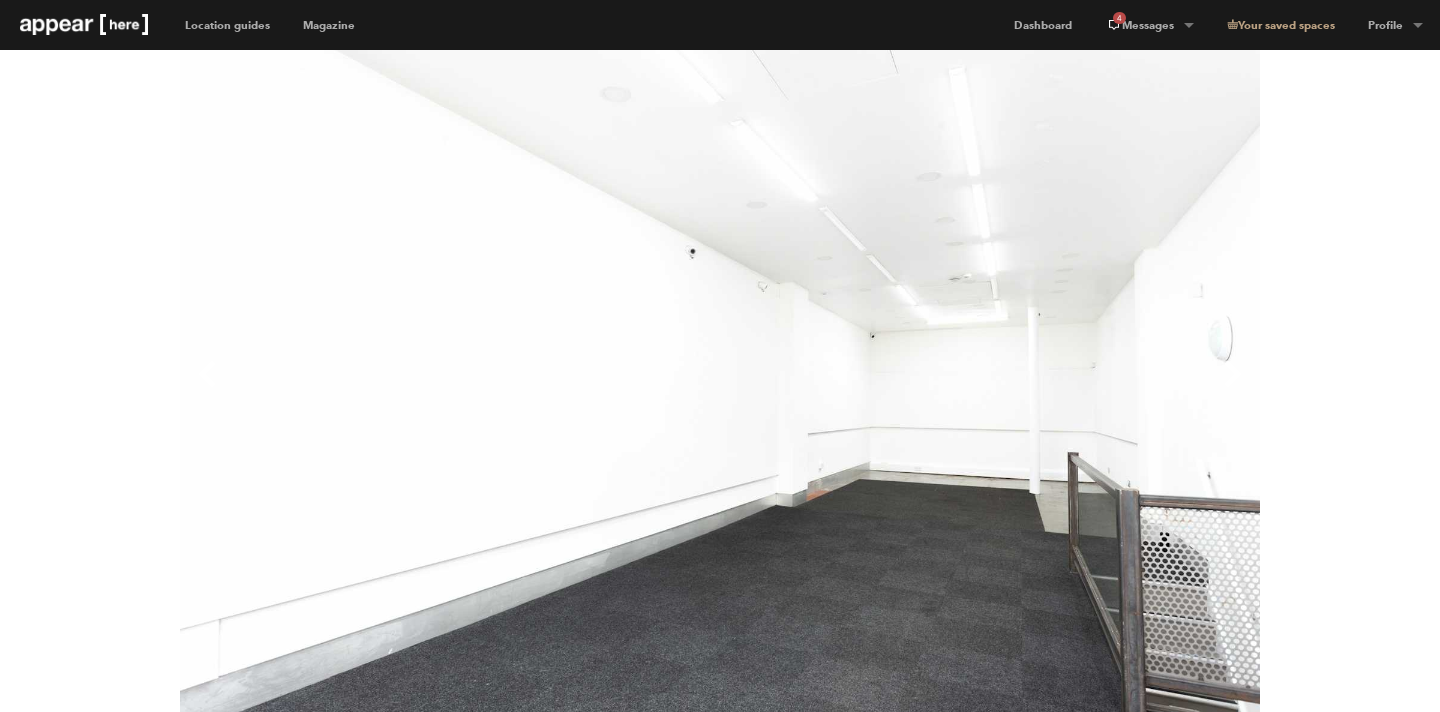 click on "Next" at bounding box center (990, 390) 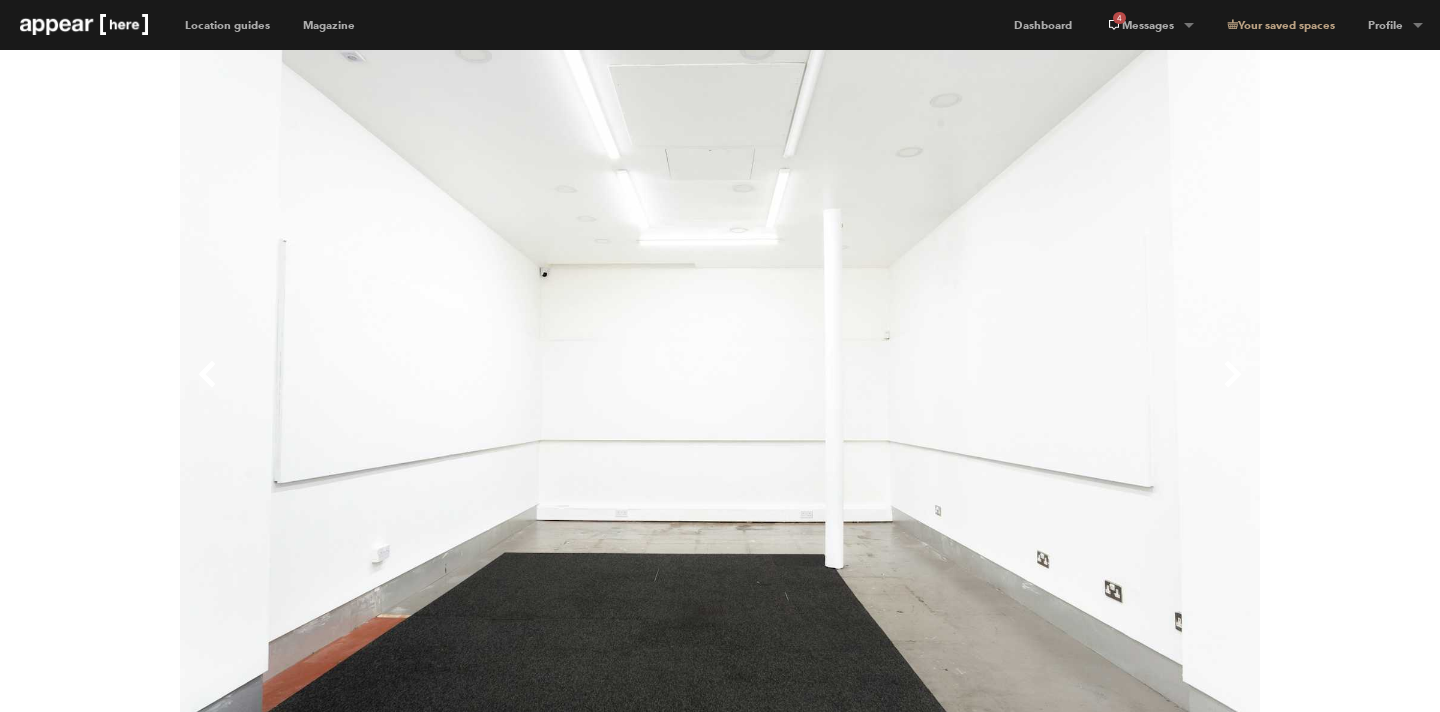 click on "Next" at bounding box center (990, 390) 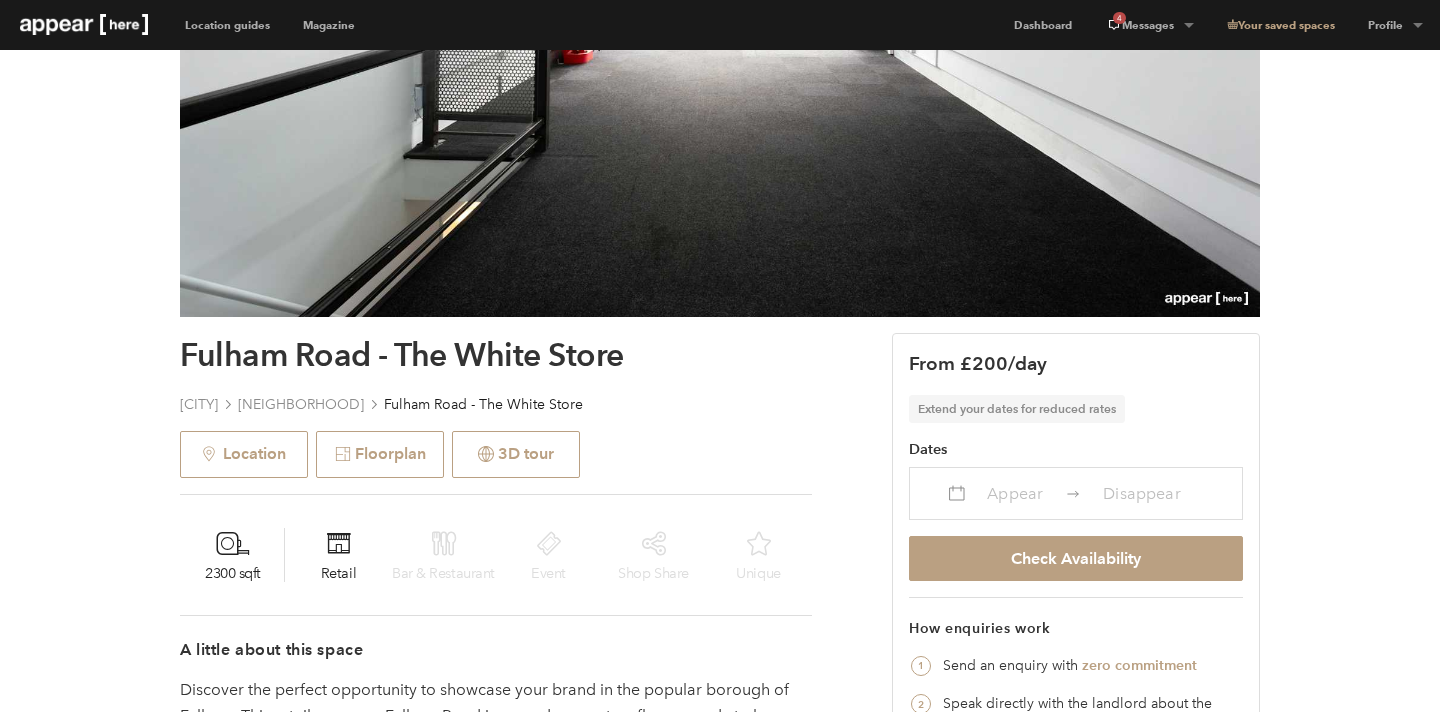 scroll, scrollTop: 569, scrollLeft: 0, axis: vertical 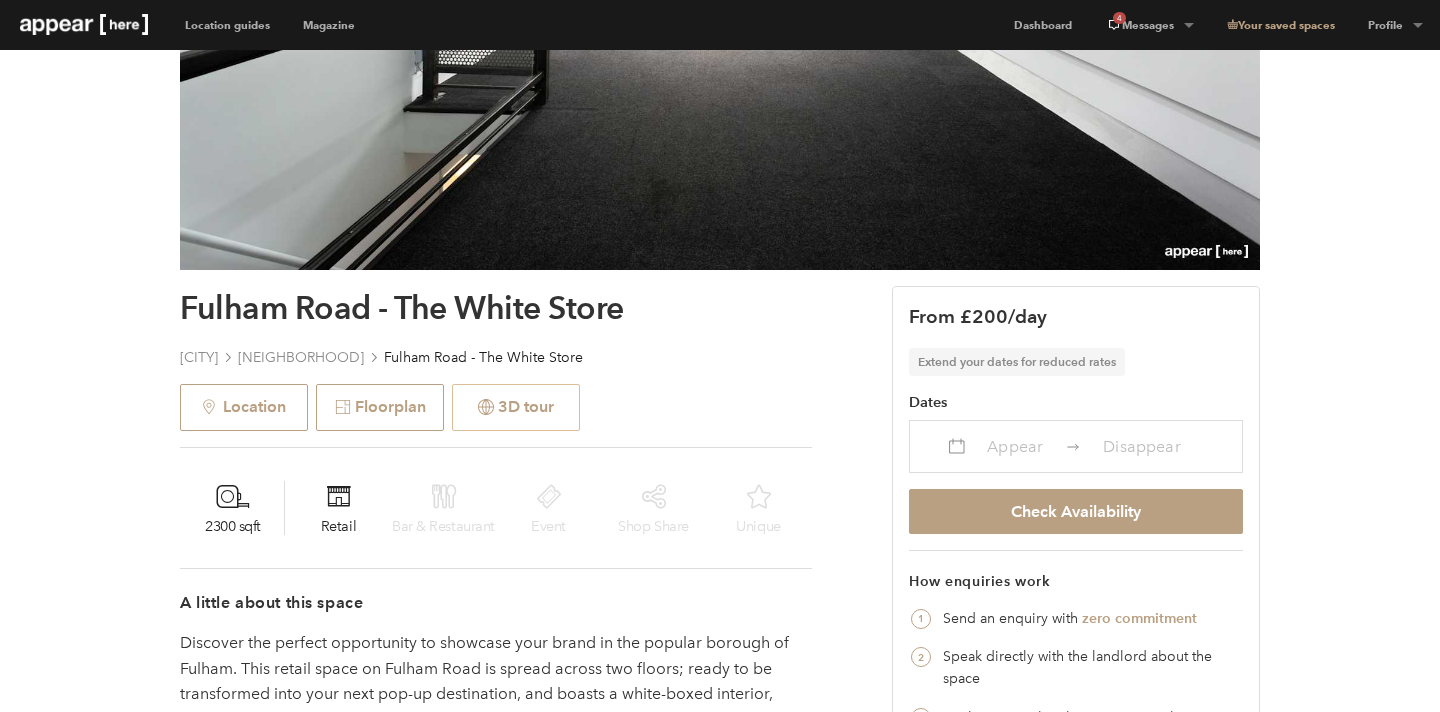 click on "3D tour" at bounding box center [516, 407] 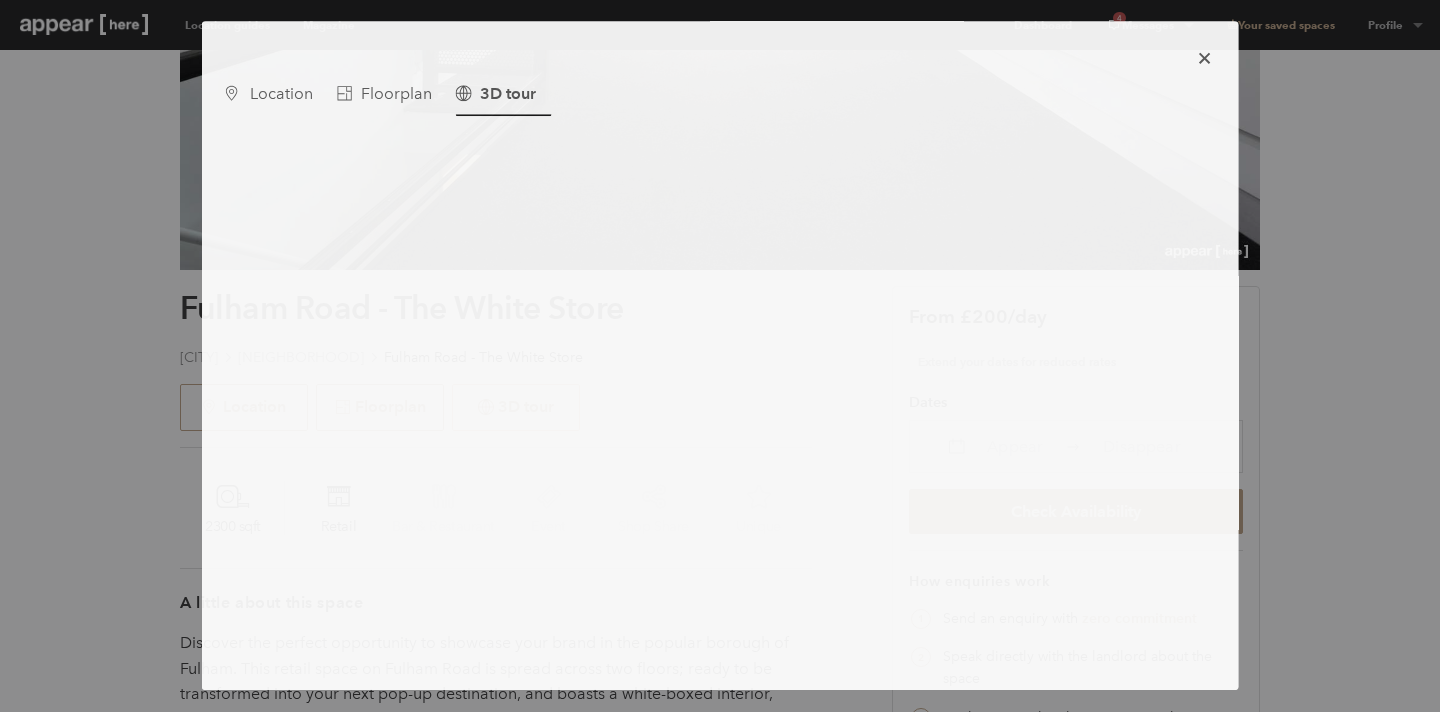 scroll, scrollTop: 0, scrollLeft: 0, axis: both 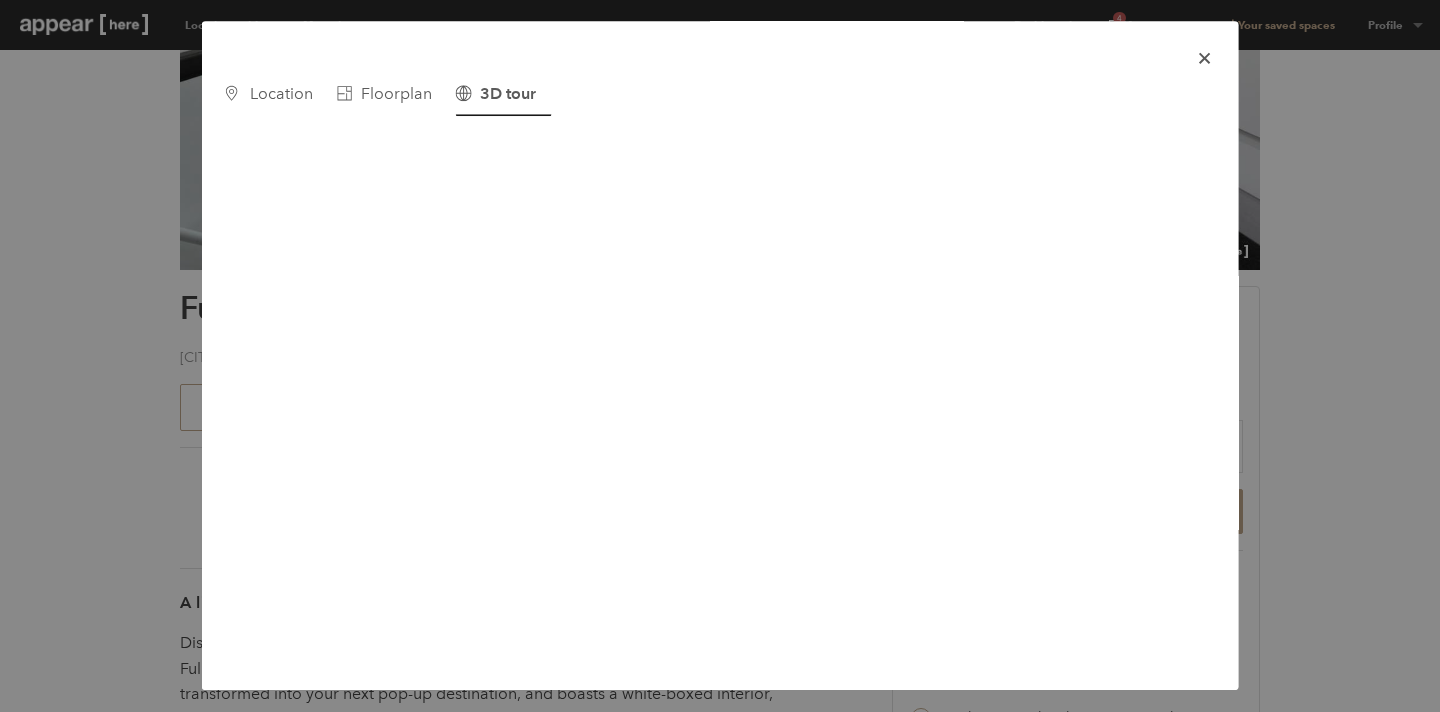 click at bounding box center [1204, 58] 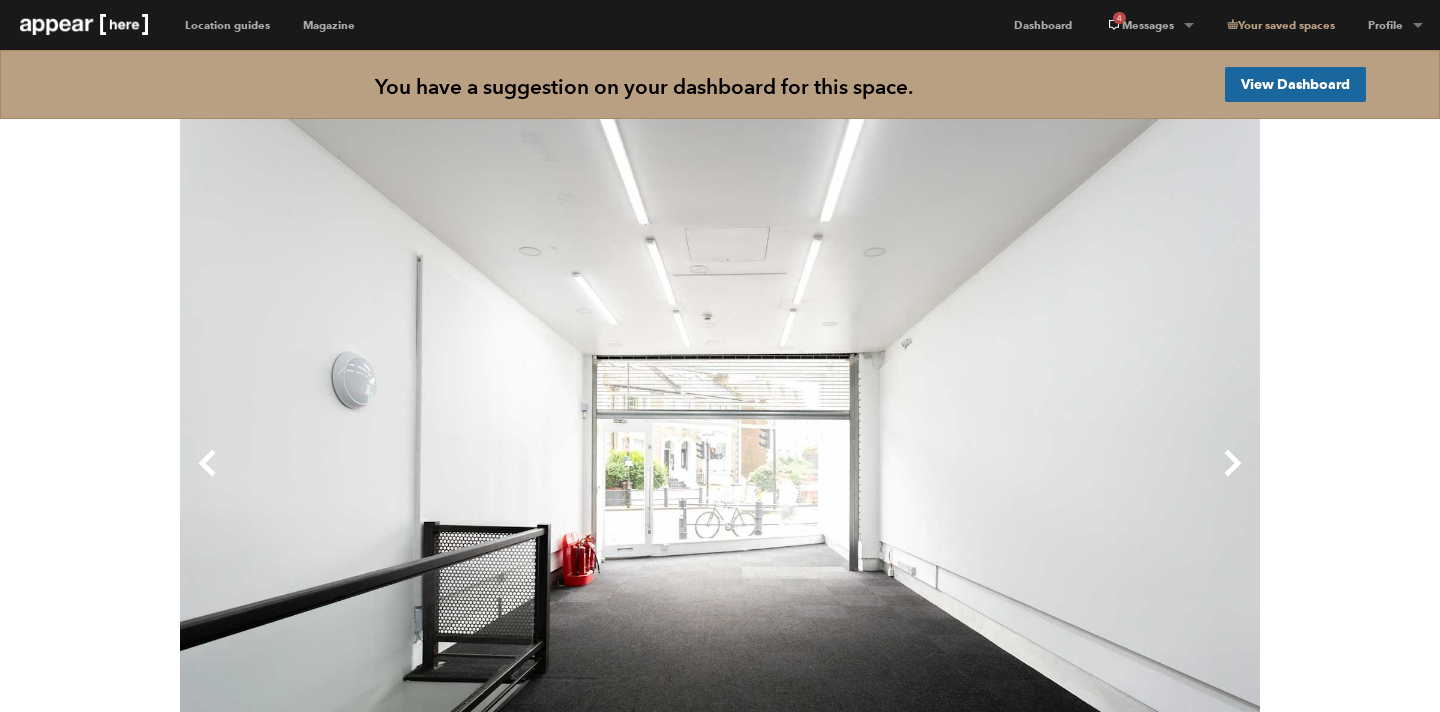 scroll, scrollTop: 66, scrollLeft: 0, axis: vertical 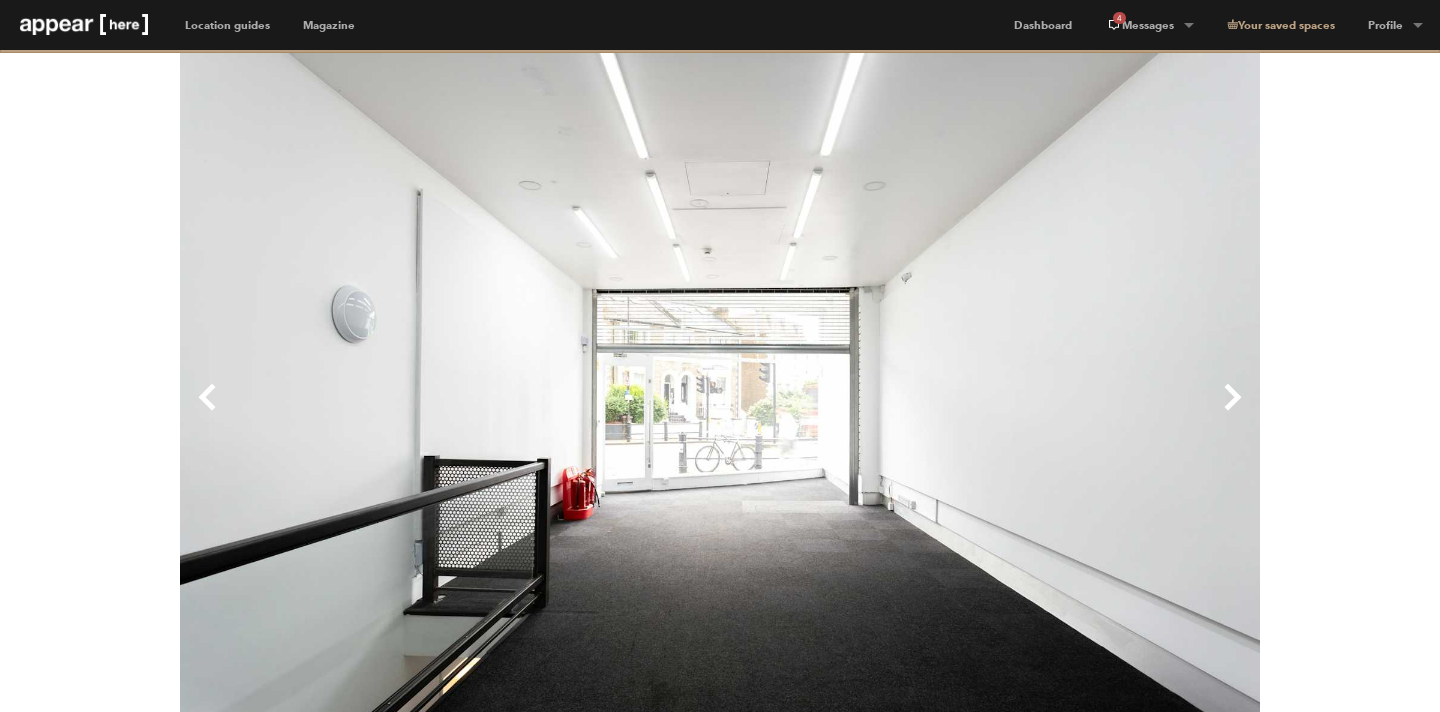 click on "Next" at bounding box center [990, 413] 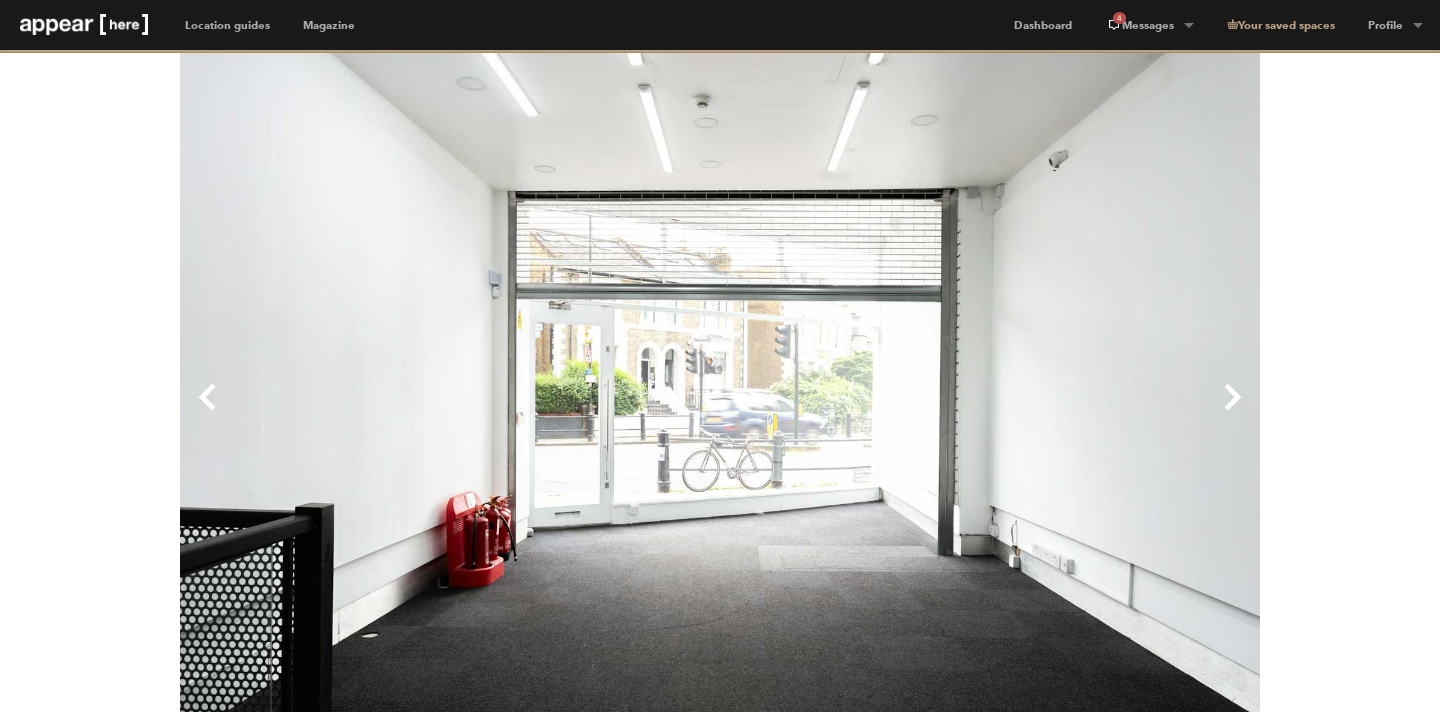 click on "Next" at bounding box center [990, 413] 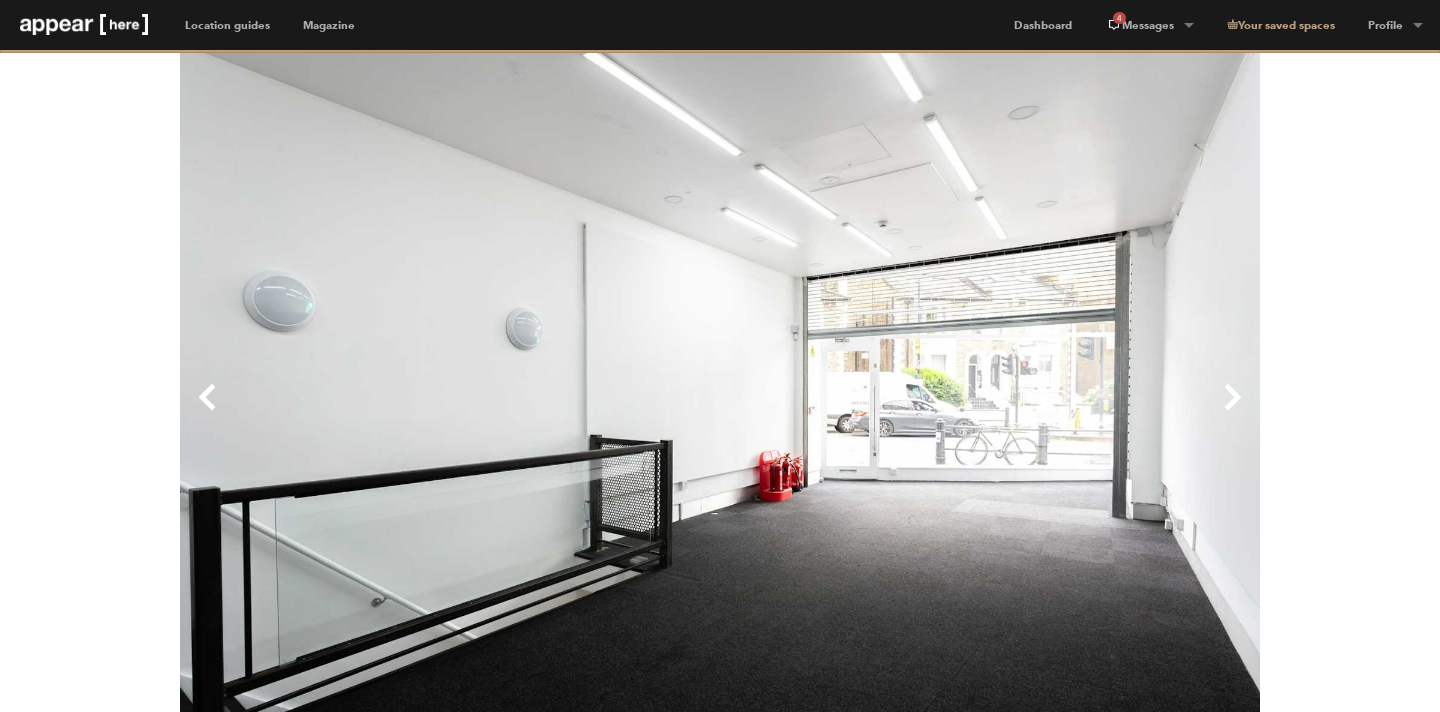 click on "Next" at bounding box center [990, 413] 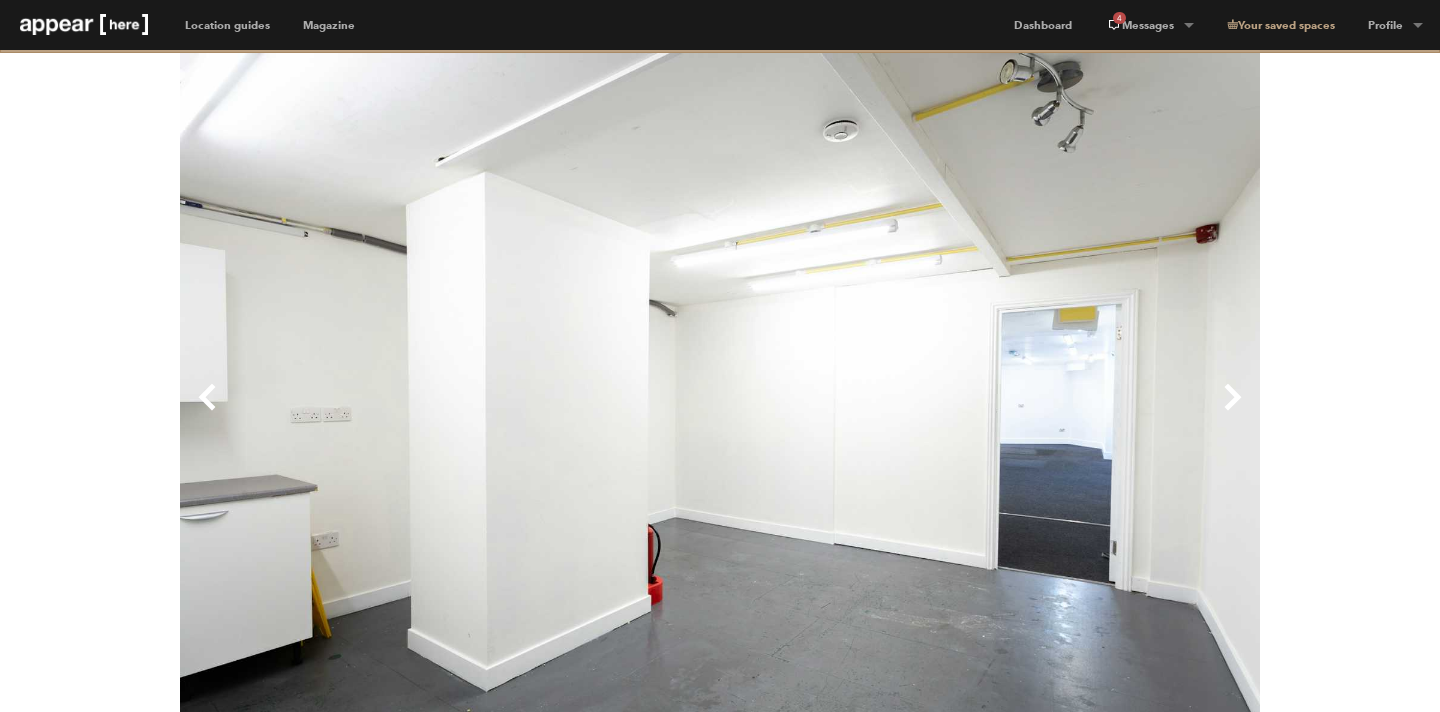 click on "Next" at bounding box center (990, 413) 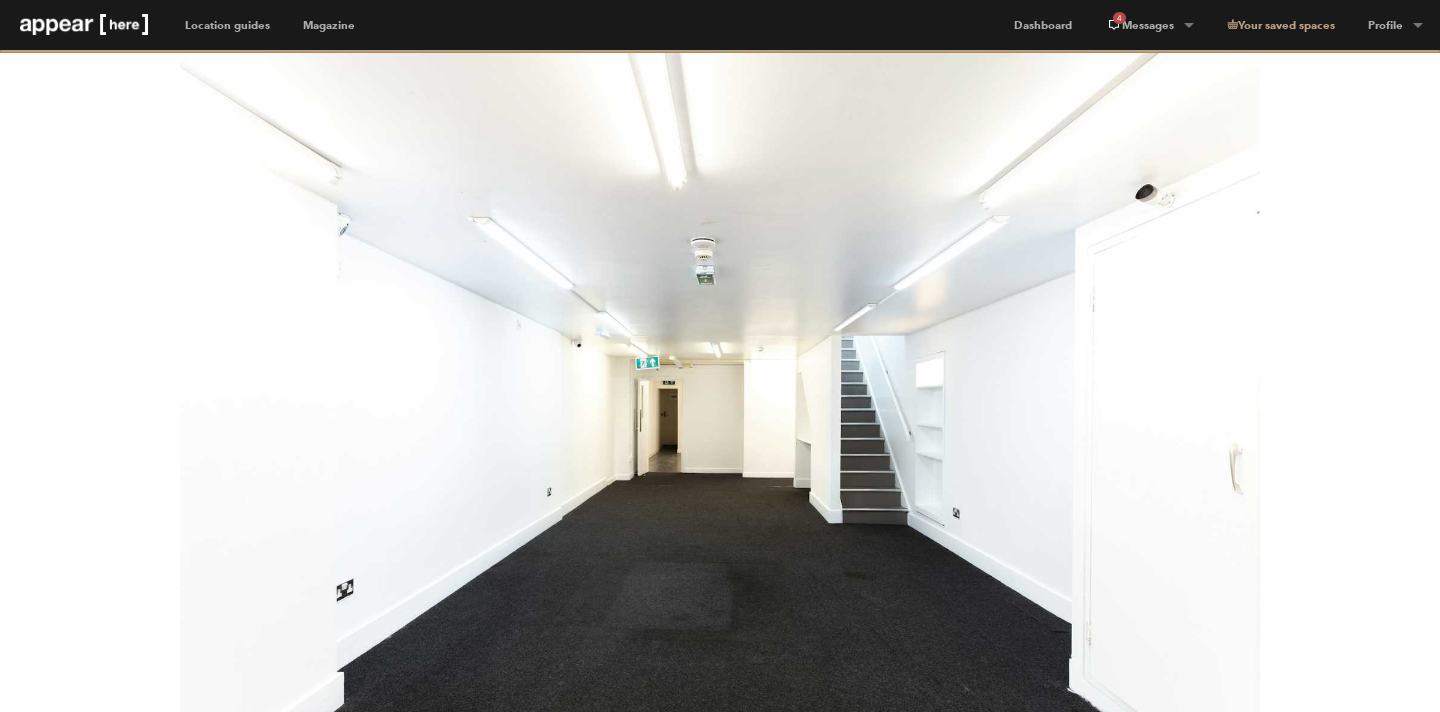 click on "Next" at bounding box center [990, 413] 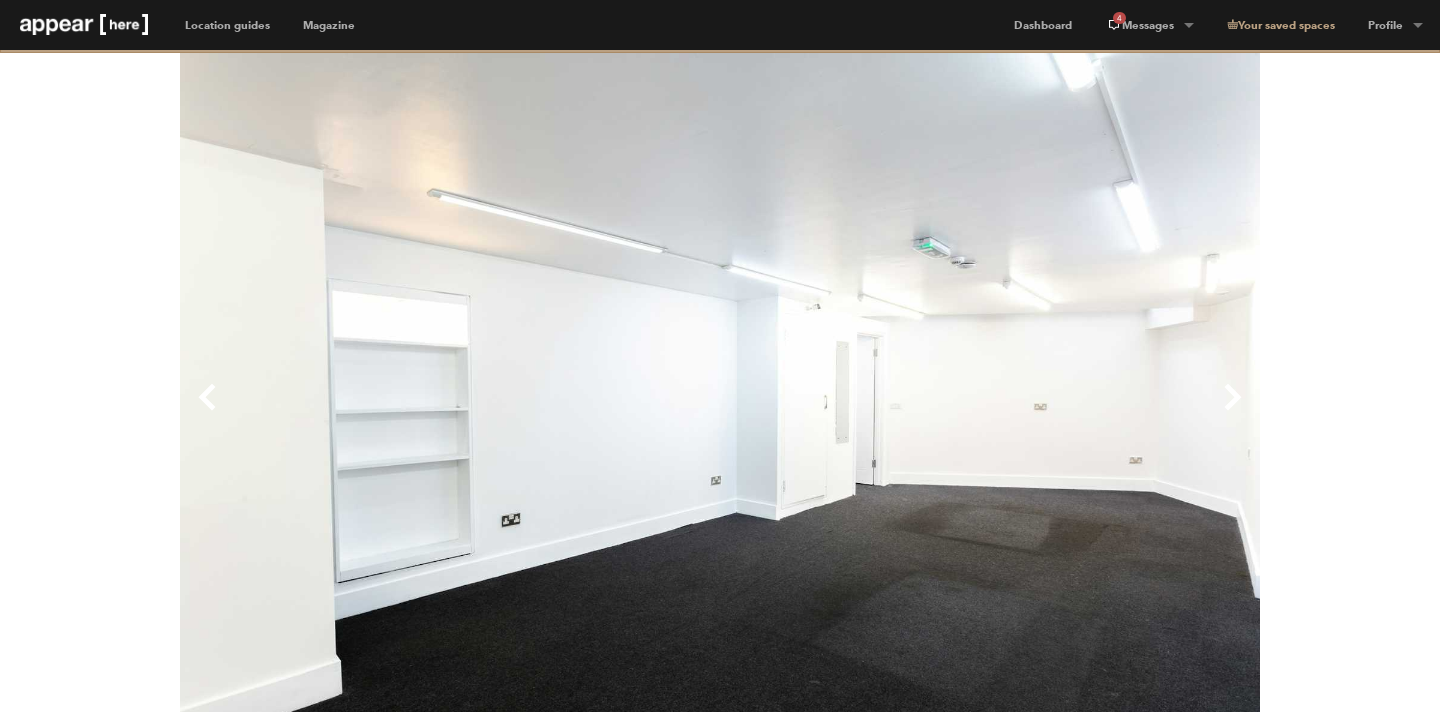 click on "Next" at bounding box center [990, 413] 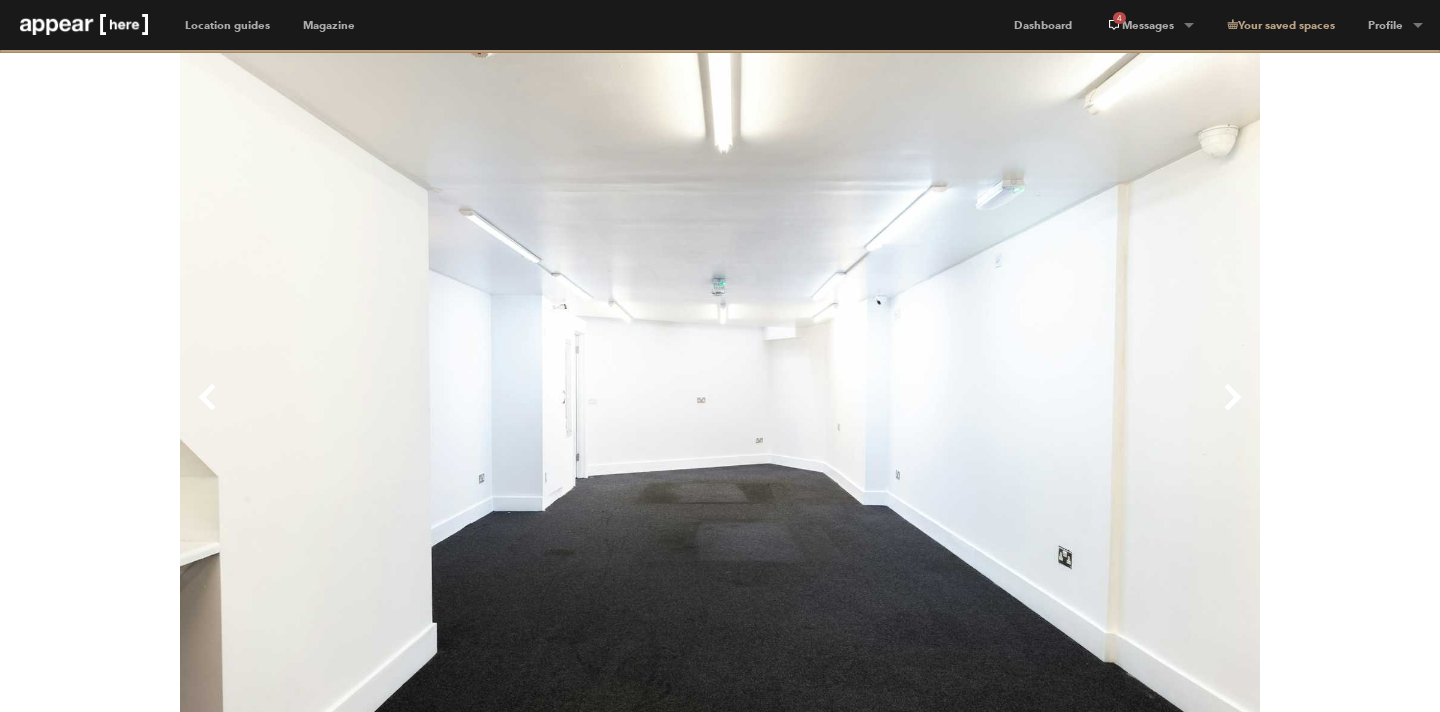 click on "Next" at bounding box center [990, 413] 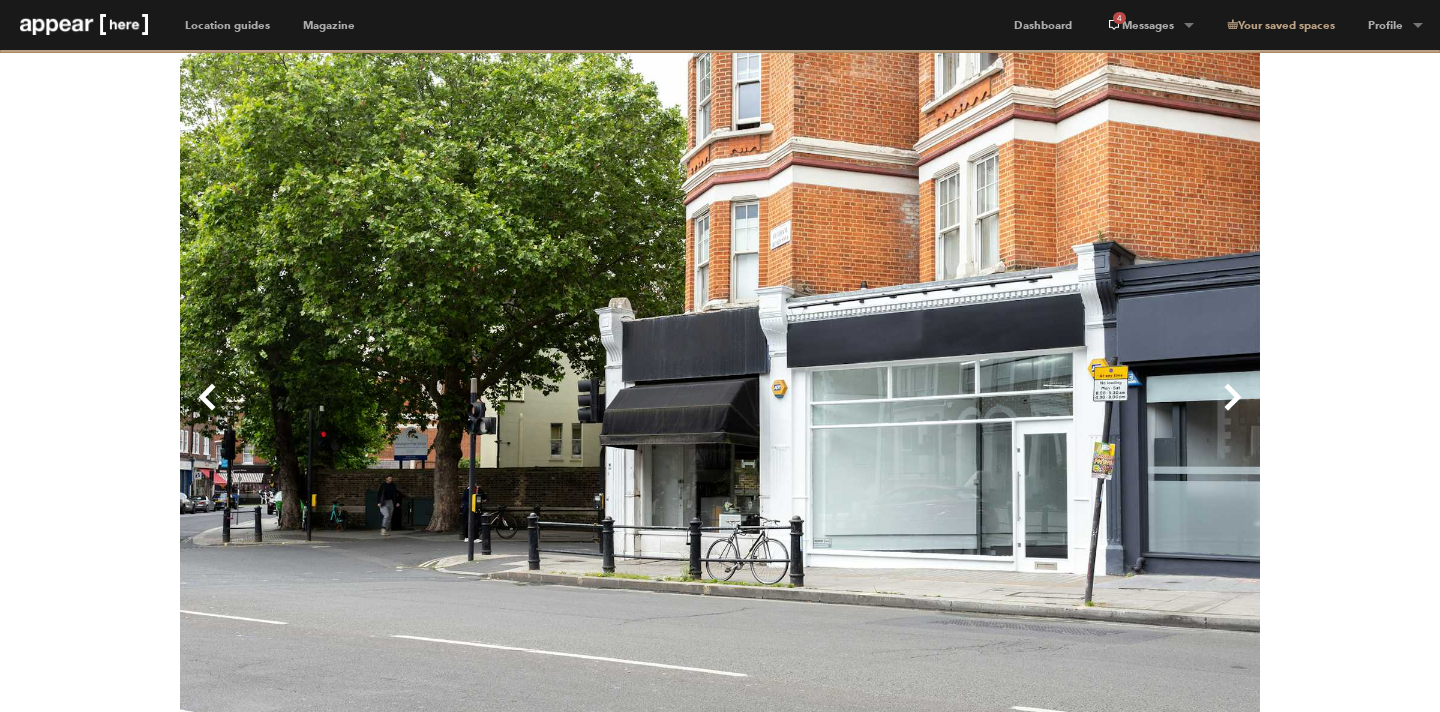 click on "Next" at bounding box center (990, 413) 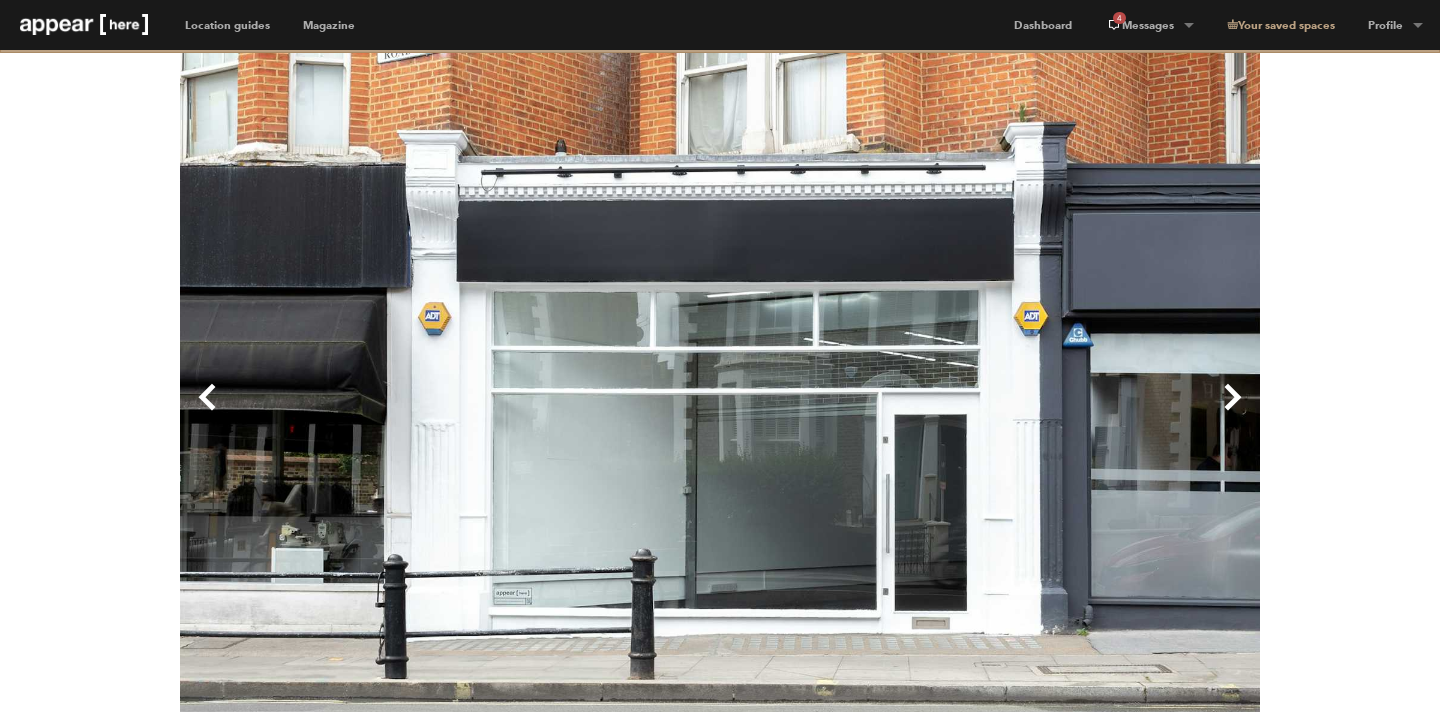 click on "Next" at bounding box center (990, 413) 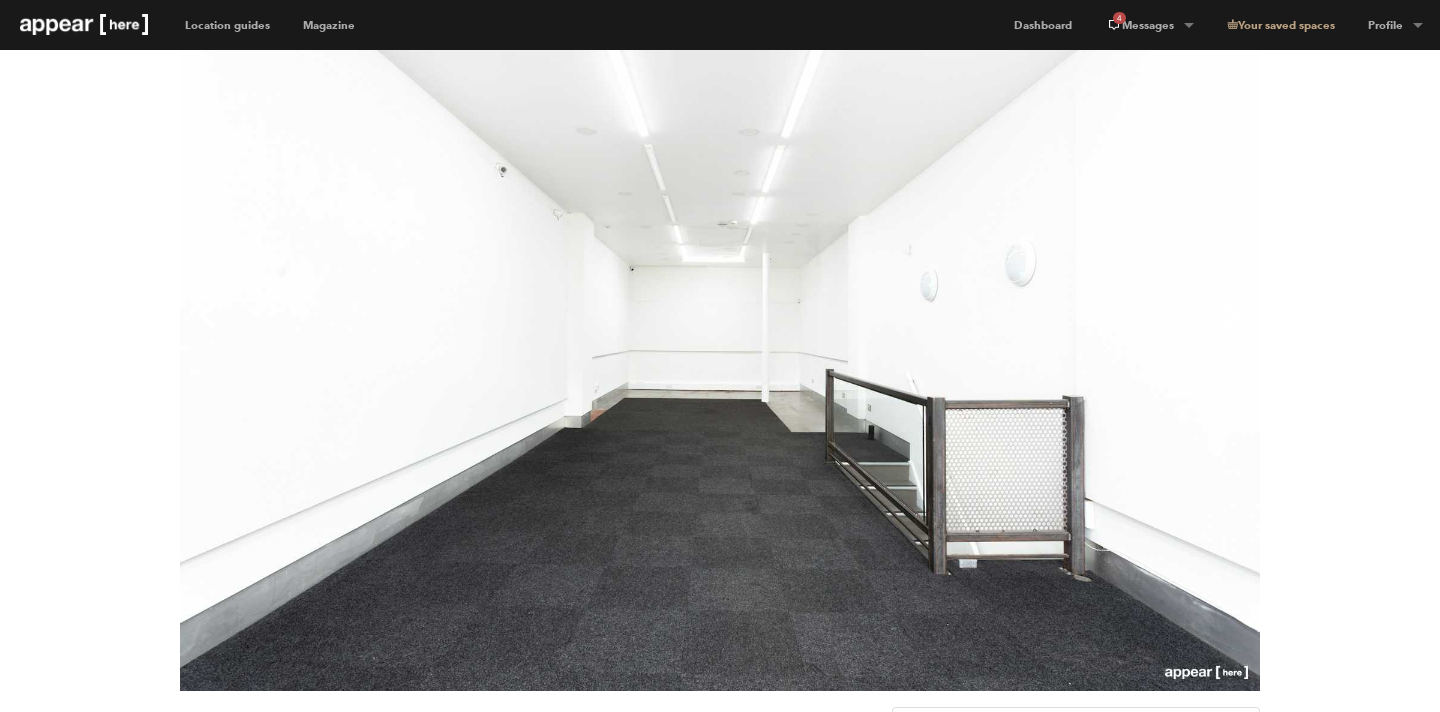 scroll, scrollTop: 150, scrollLeft: 0, axis: vertical 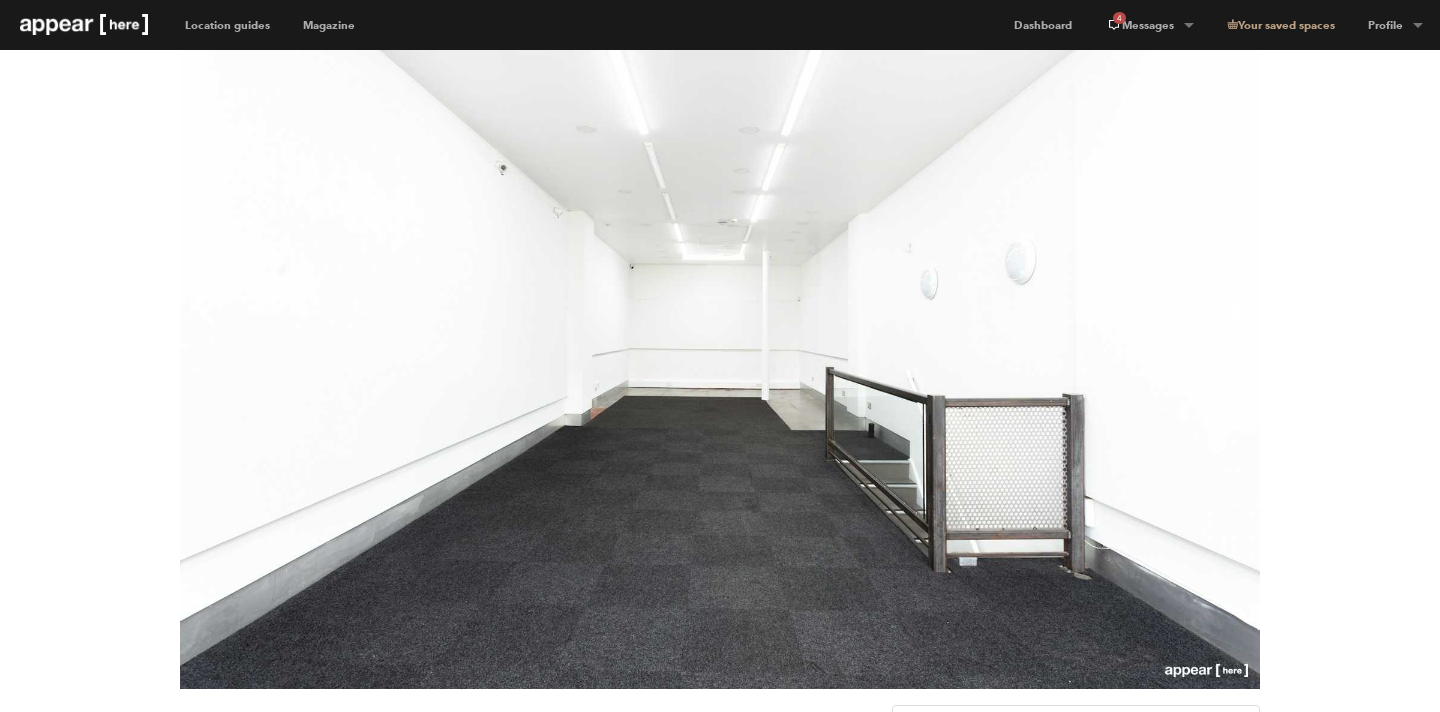 click on "Next" at bounding box center (990, 329) 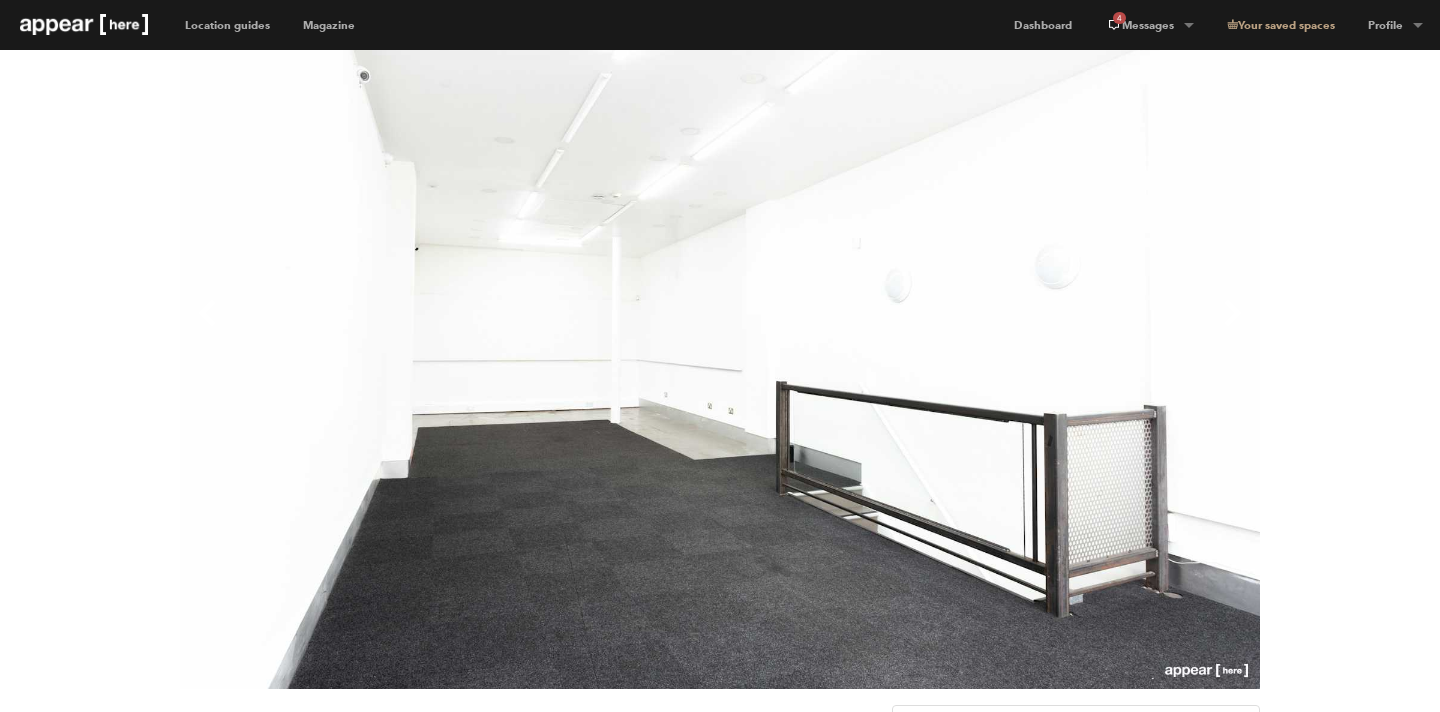 click on "Next" at bounding box center [990, 329] 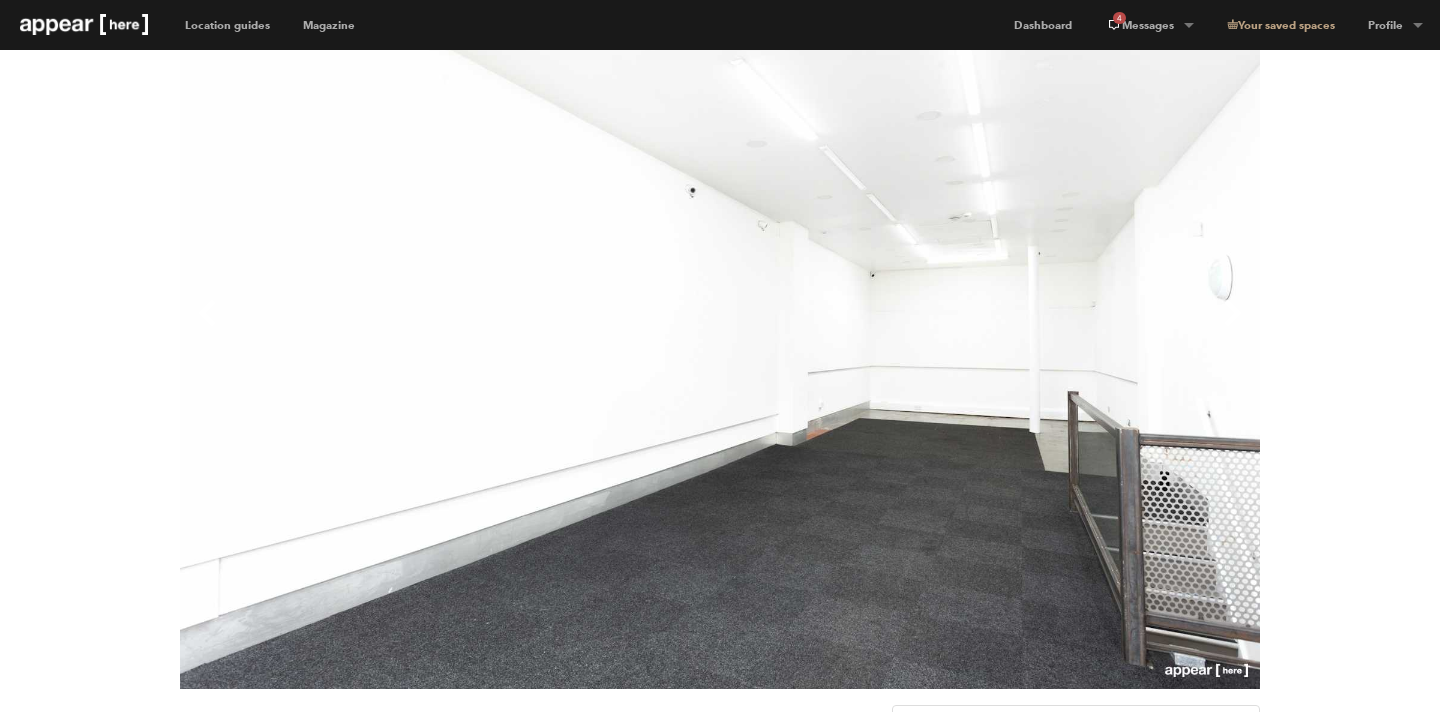 click on "Next" at bounding box center (990, 329) 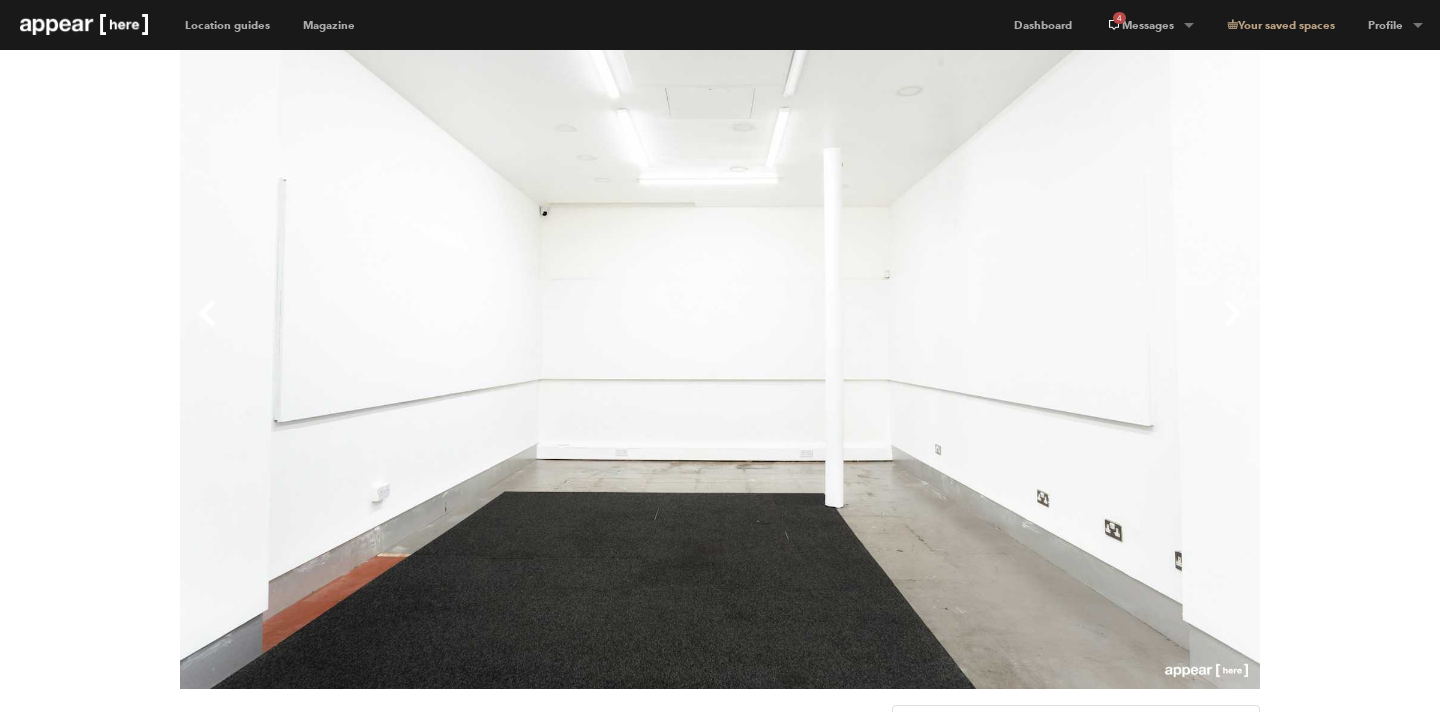 click on "Next" at bounding box center (990, 329) 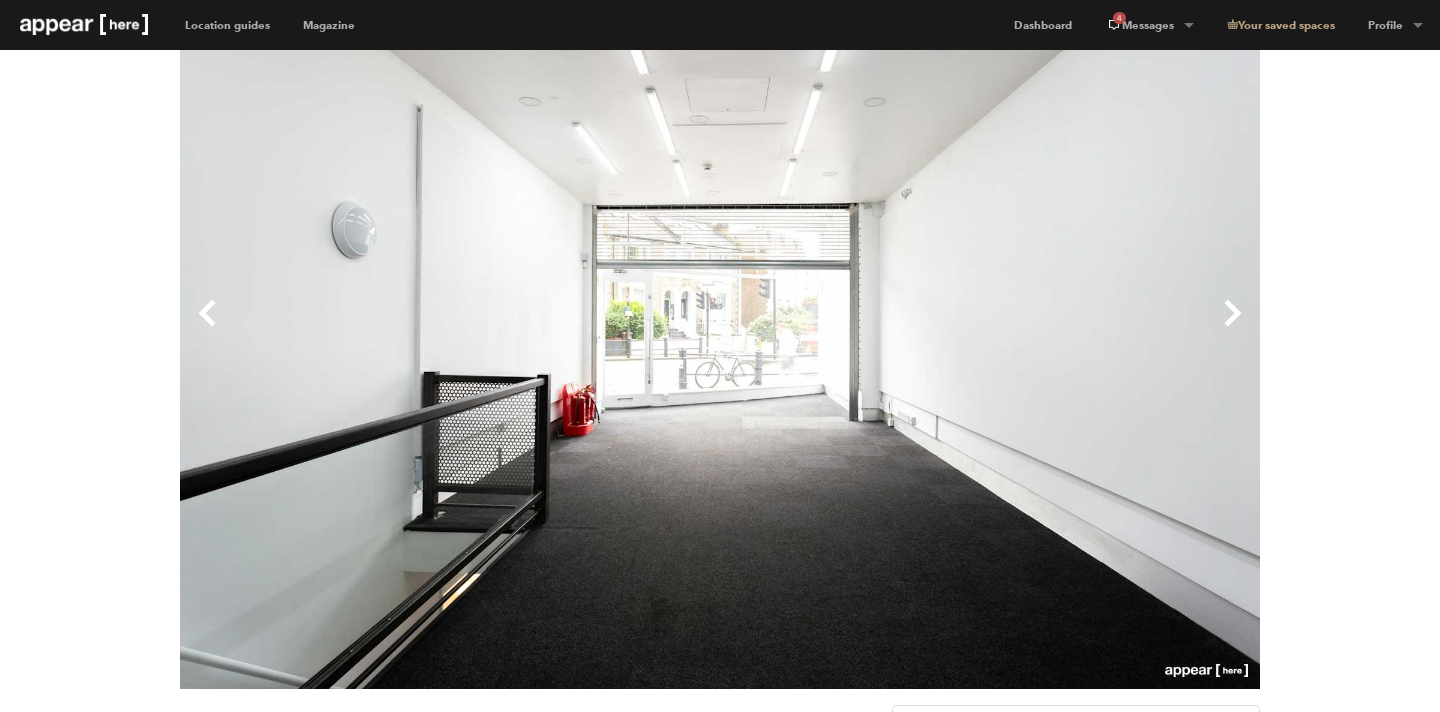click on "Next" at bounding box center [990, 329] 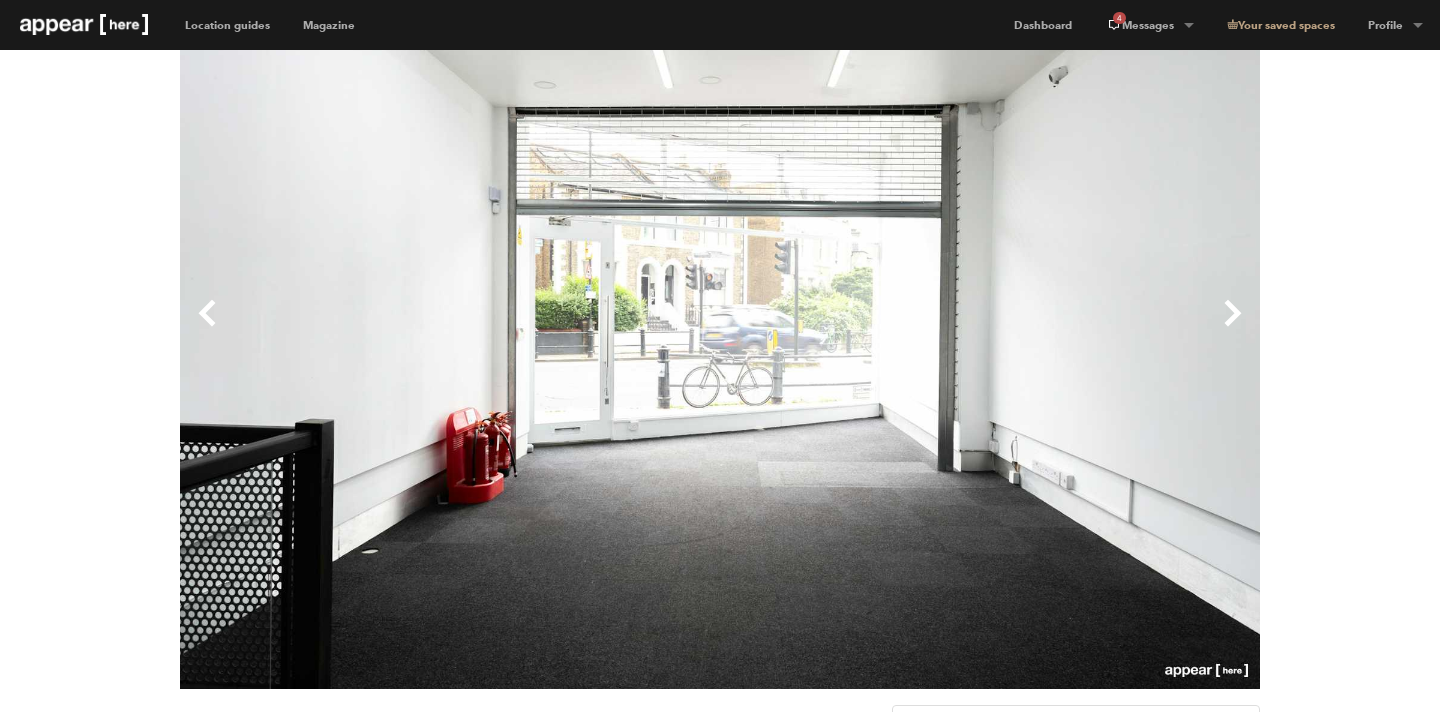 click on "Next" at bounding box center (990, 329) 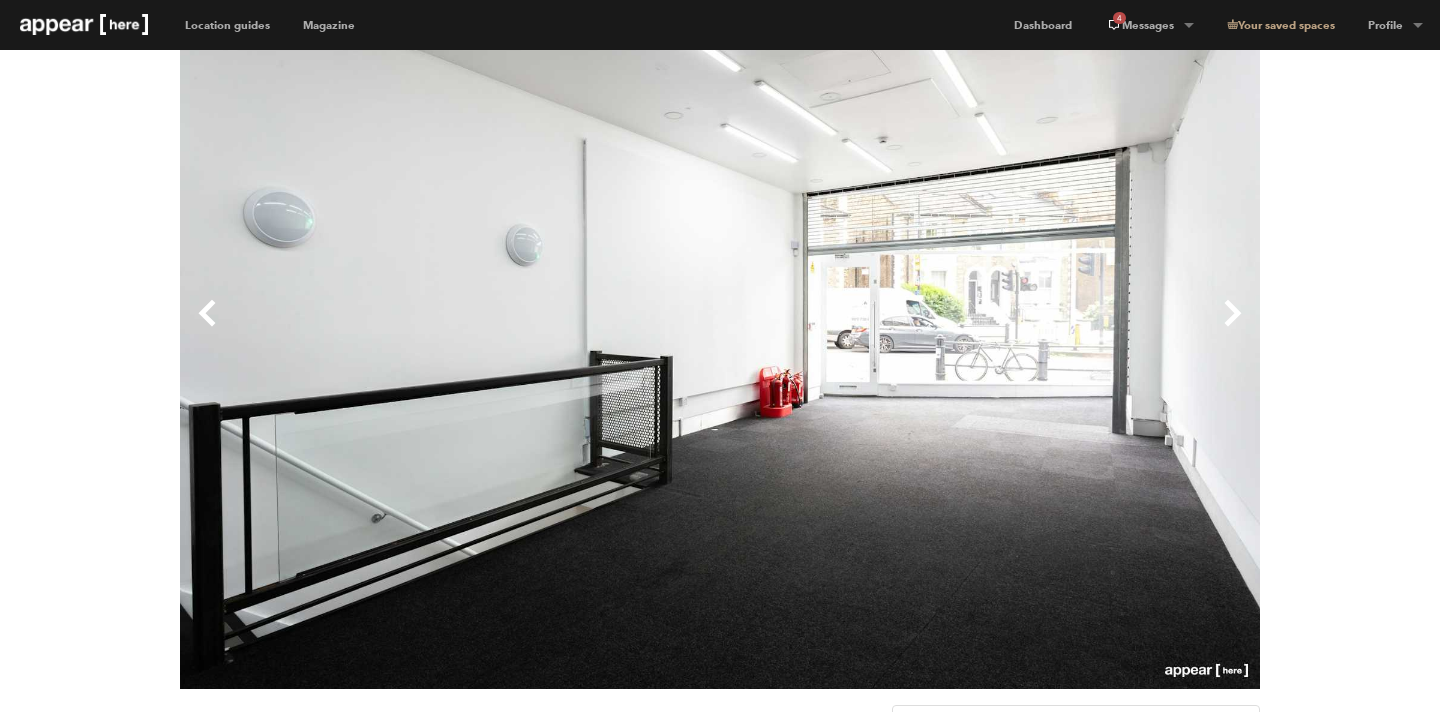 click on "Next" at bounding box center (990, 329) 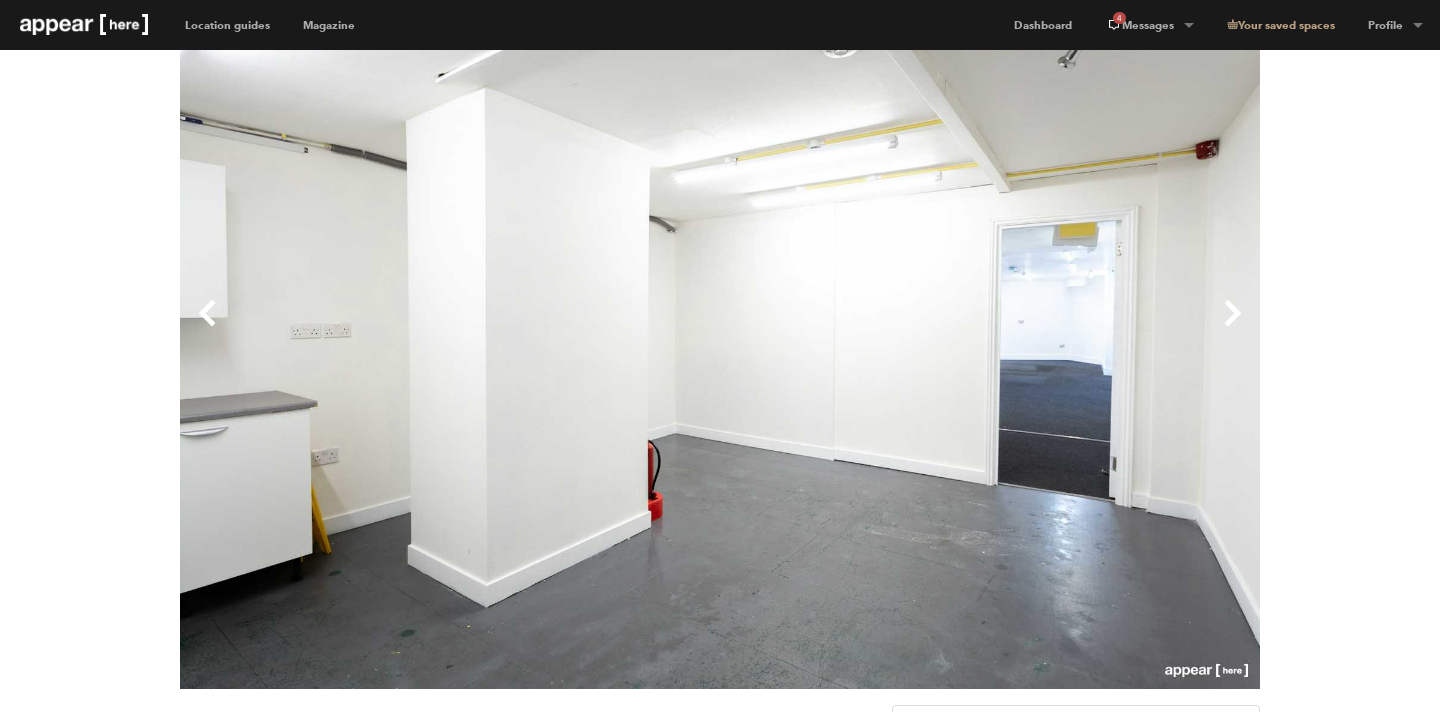 click on "Next" at bounding box center [990, 329] 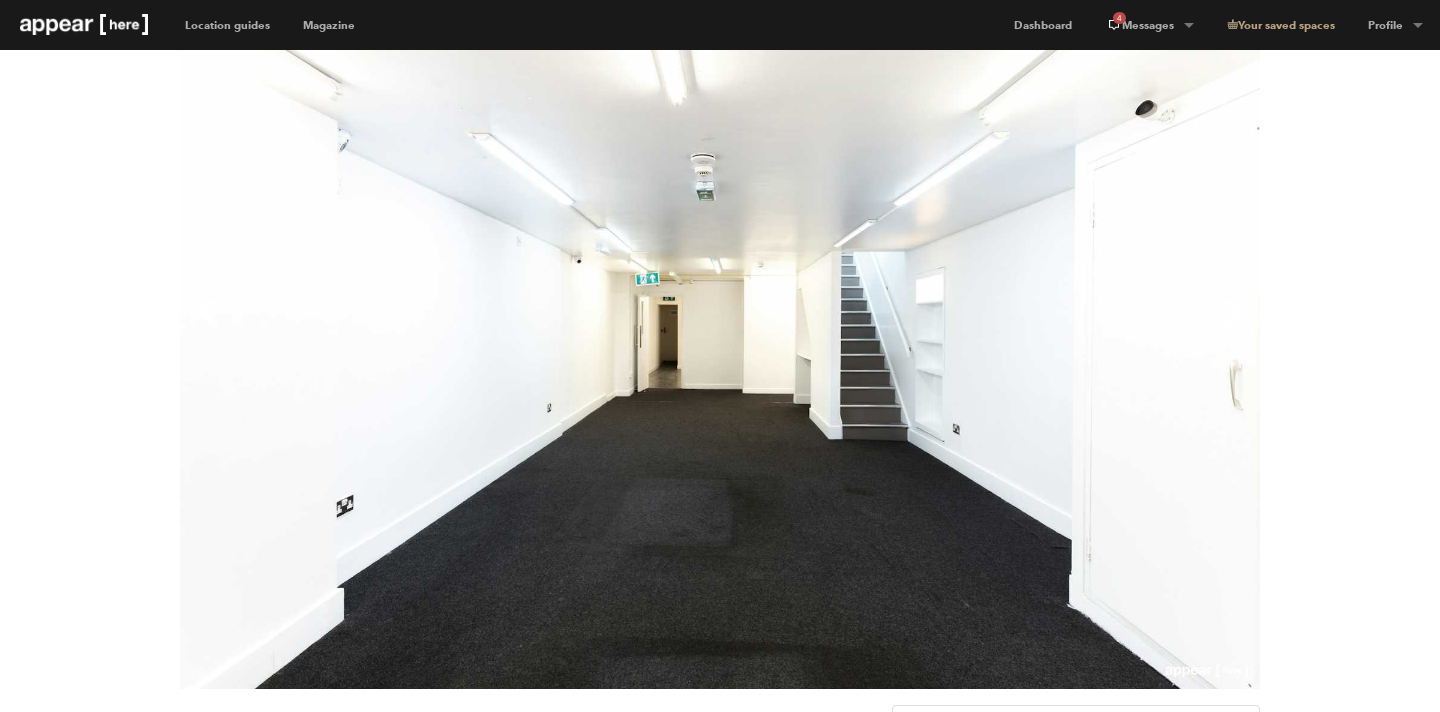 click on "Next" at bounding box center [990, 329] 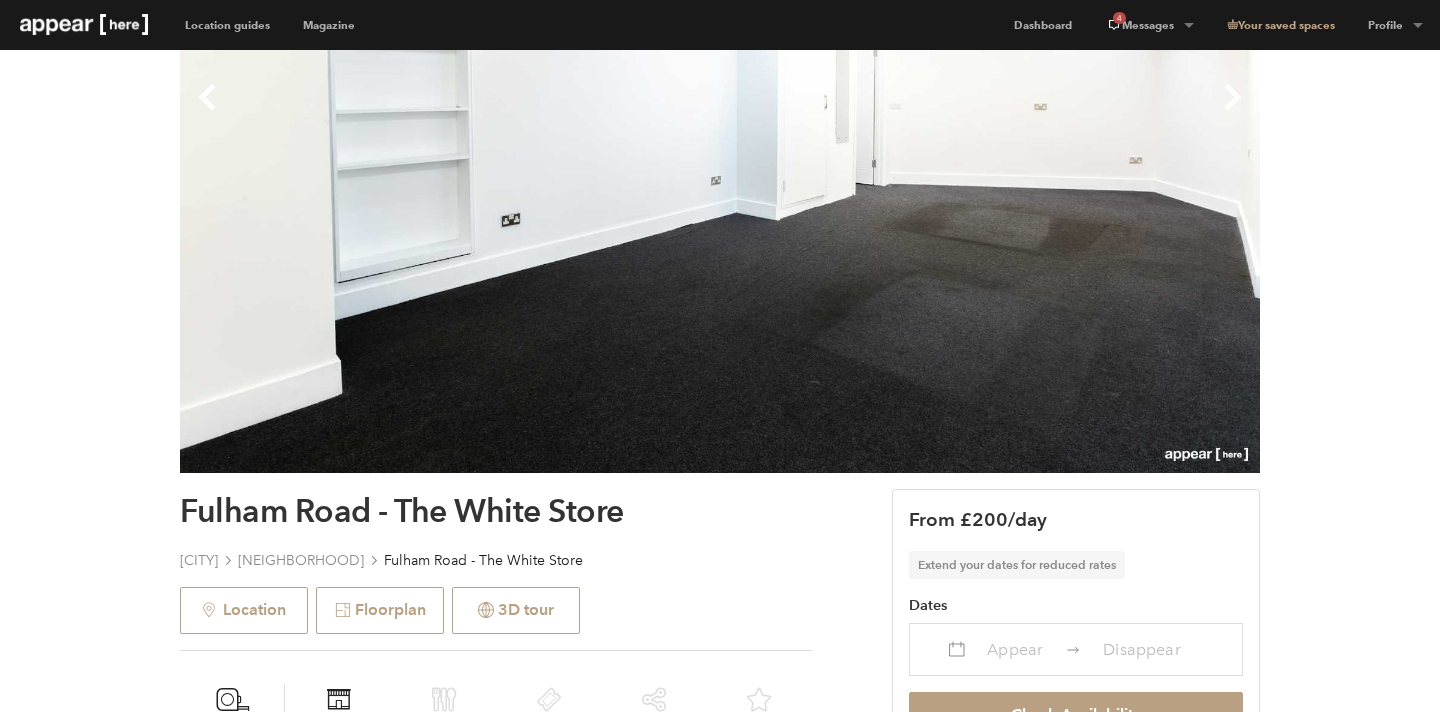 scroll, scrollTop: 0, scrollLeft: 0, axis: both 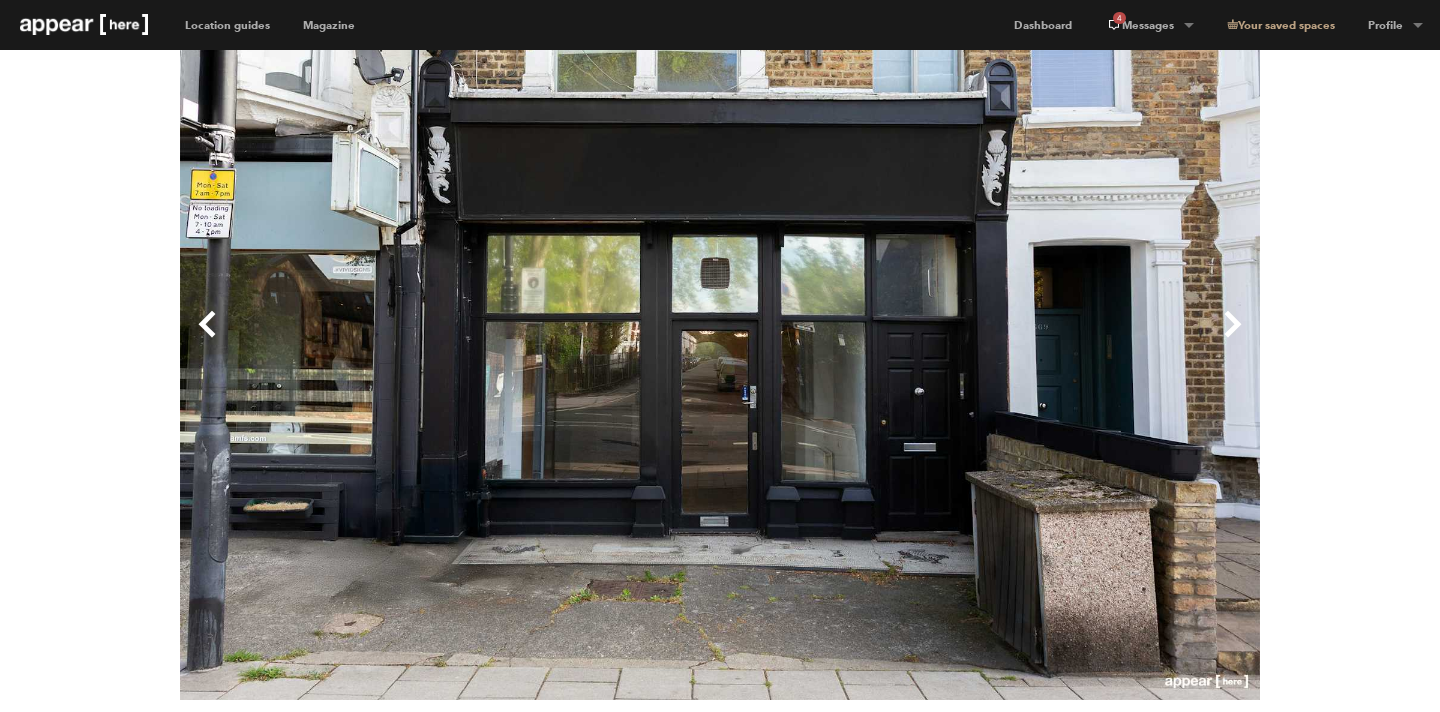click on "Next" at bounding box center (990, 340) 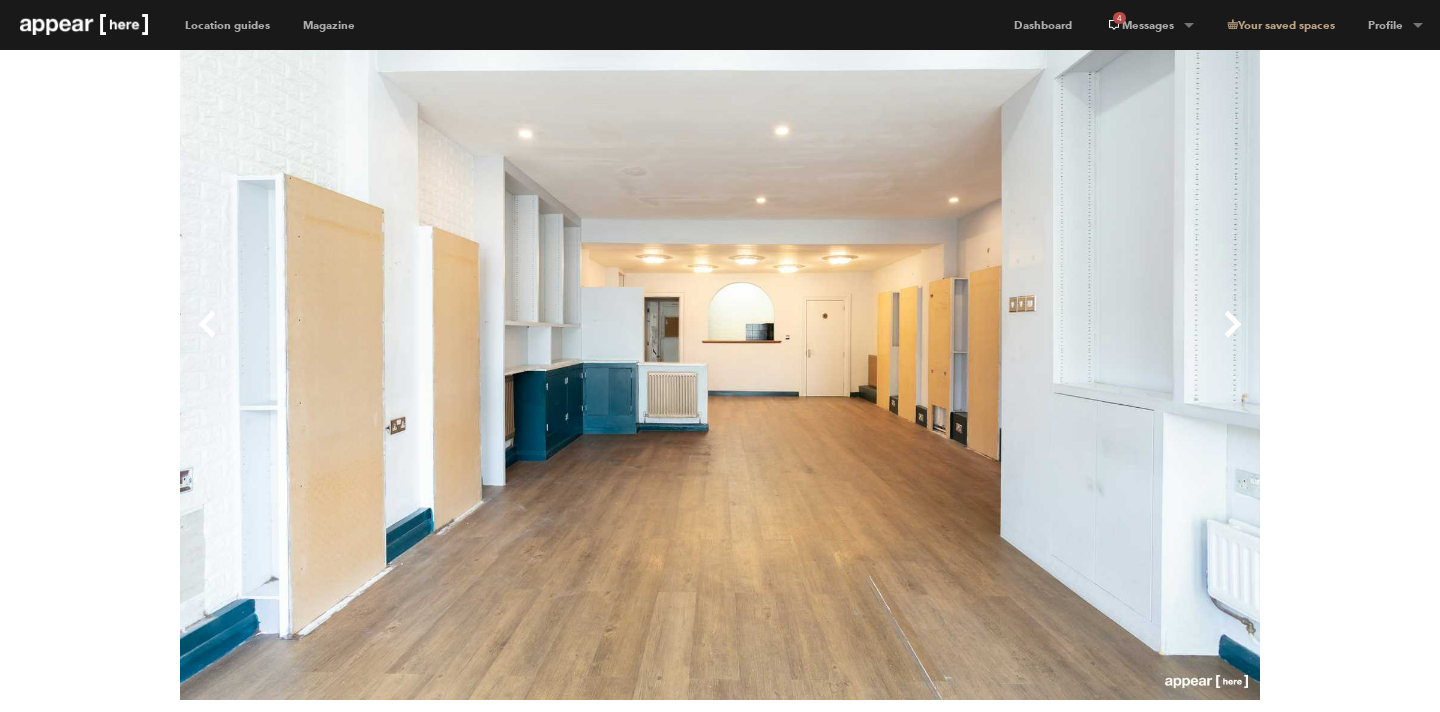 click on "Next" at bounding box center [990, 340] 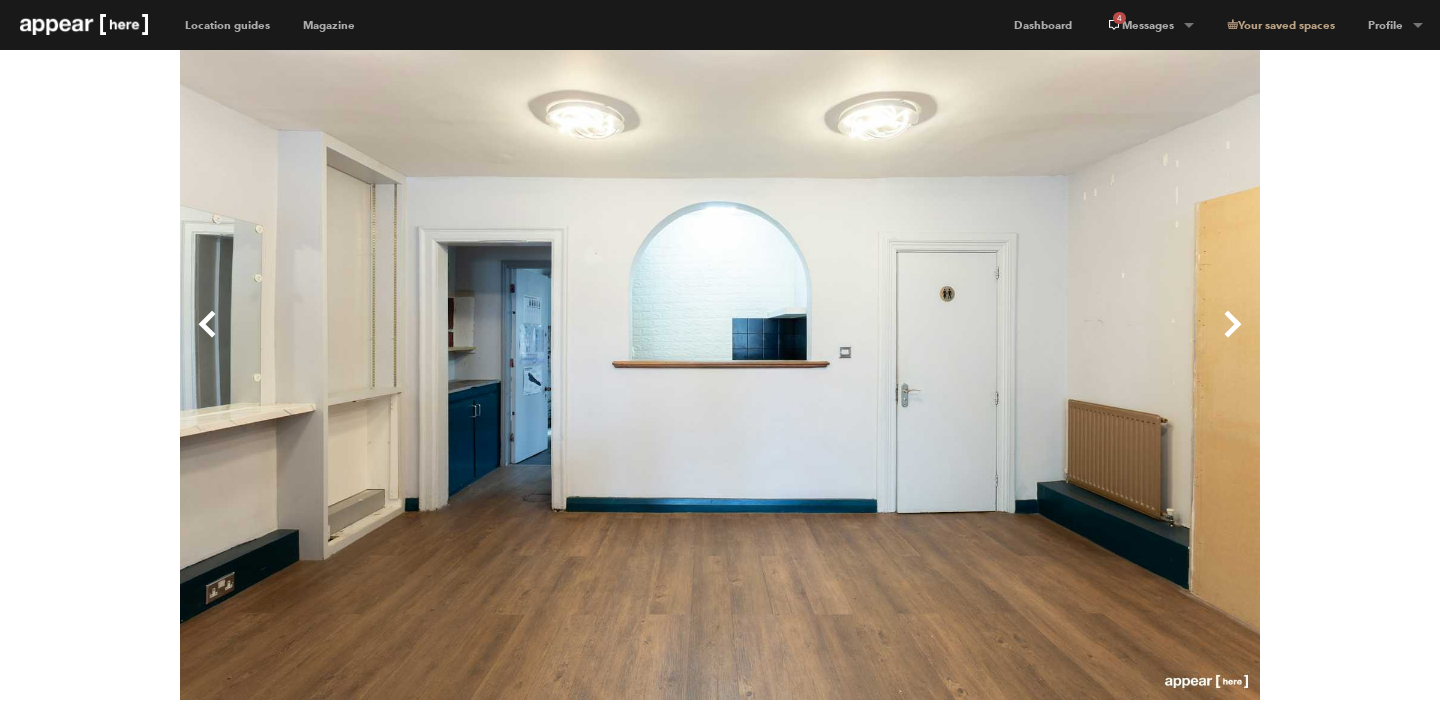 click on "Next" at bounding box center [990, 340] 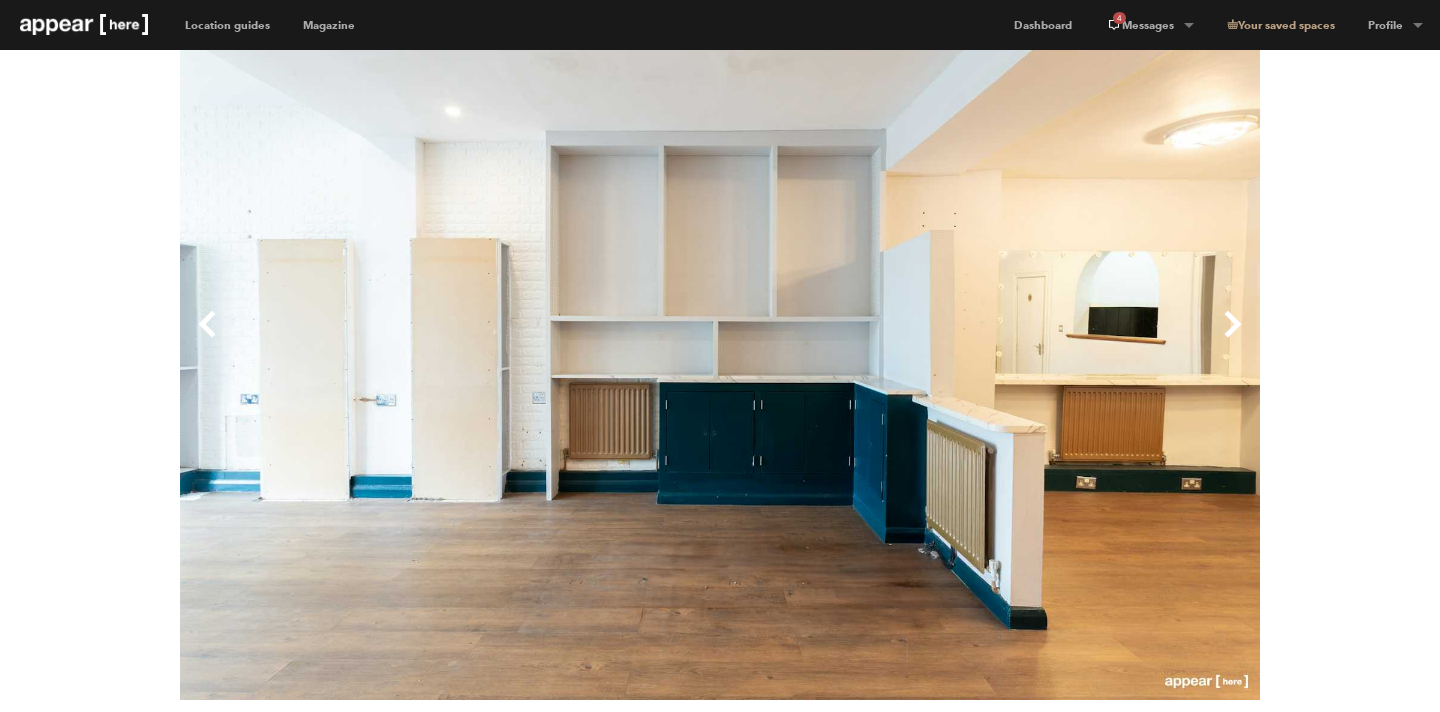 click on "Next" at bounding box center [990, 340] 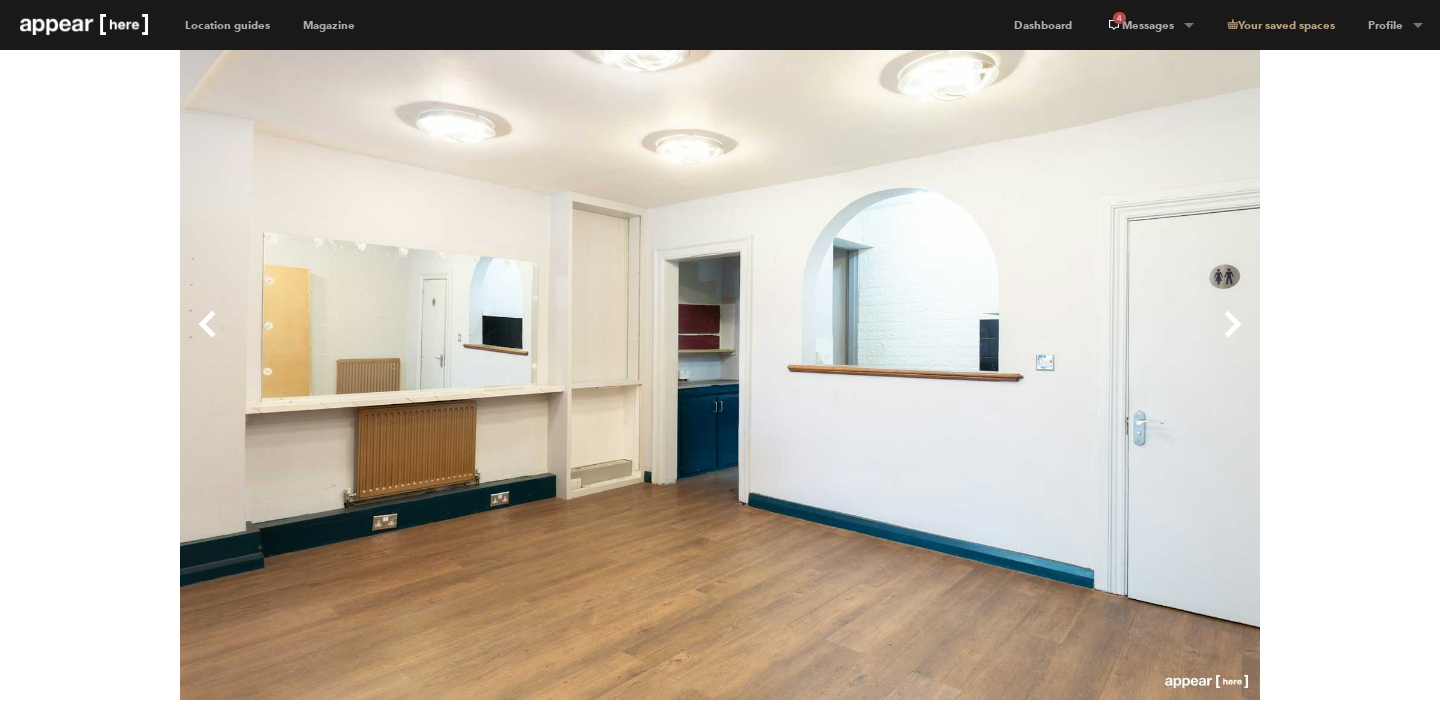 click on "Next" at bounding box center [990, 340] 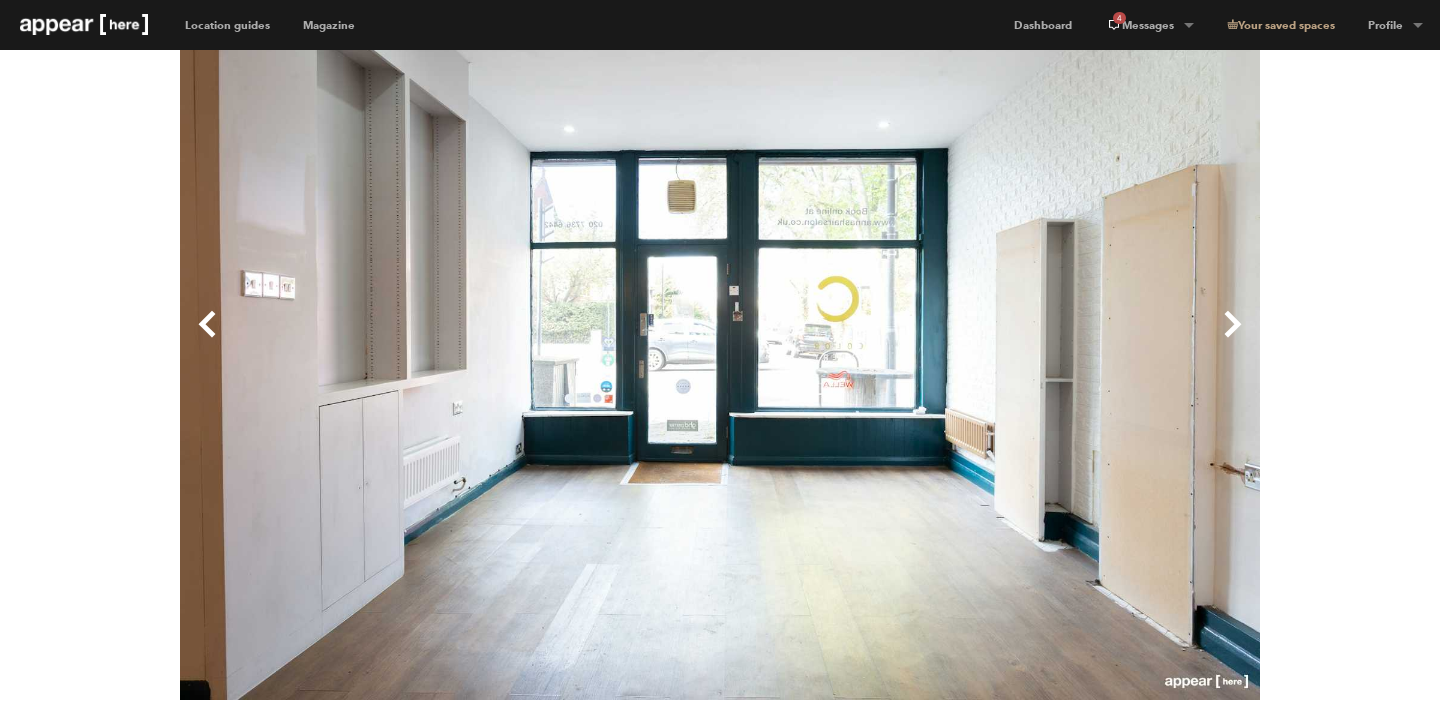 click on "Next" at bounding box center [990, 340] 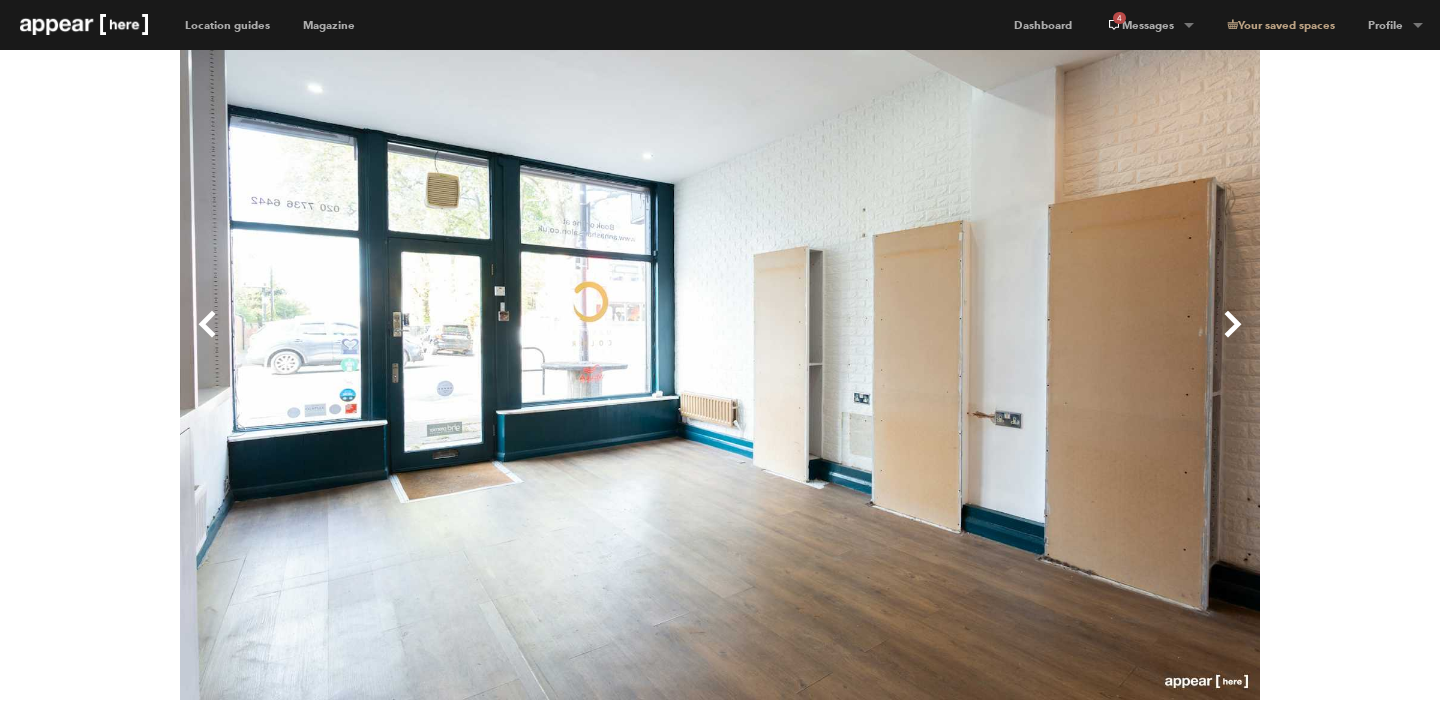 click on "Next" at bounding box center [990, 340] 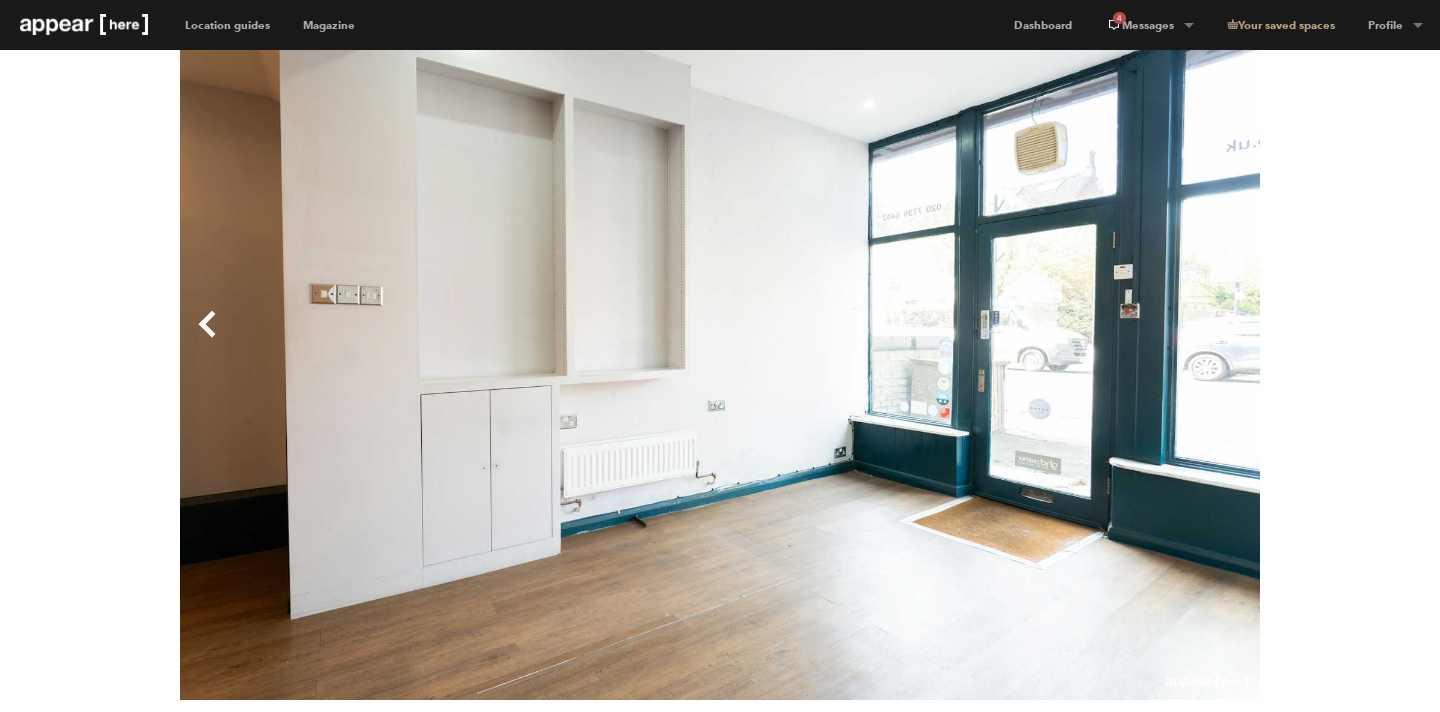 click on "Next" at bounding box center (990, 340) 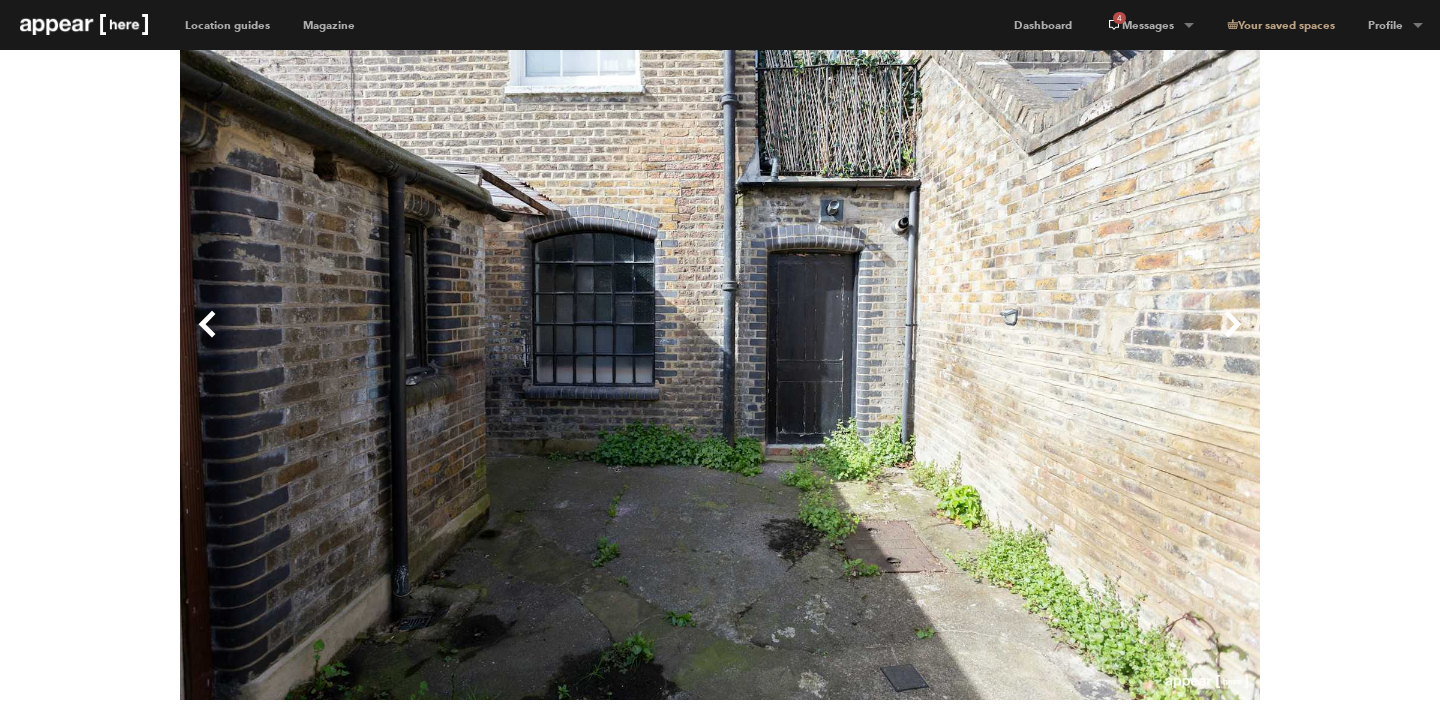 click on "Next" at bounding box center (990, 340) 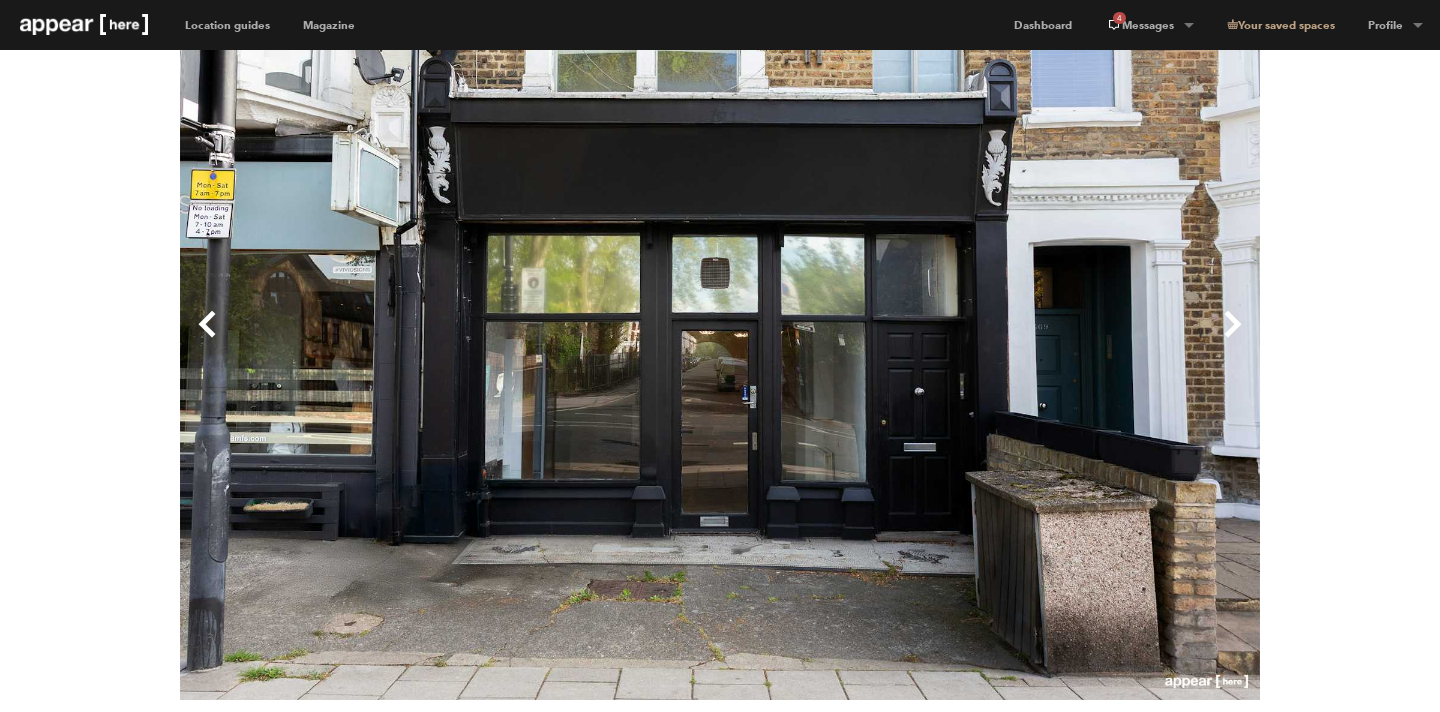 click on "Next" at bounding box center [990, 340] 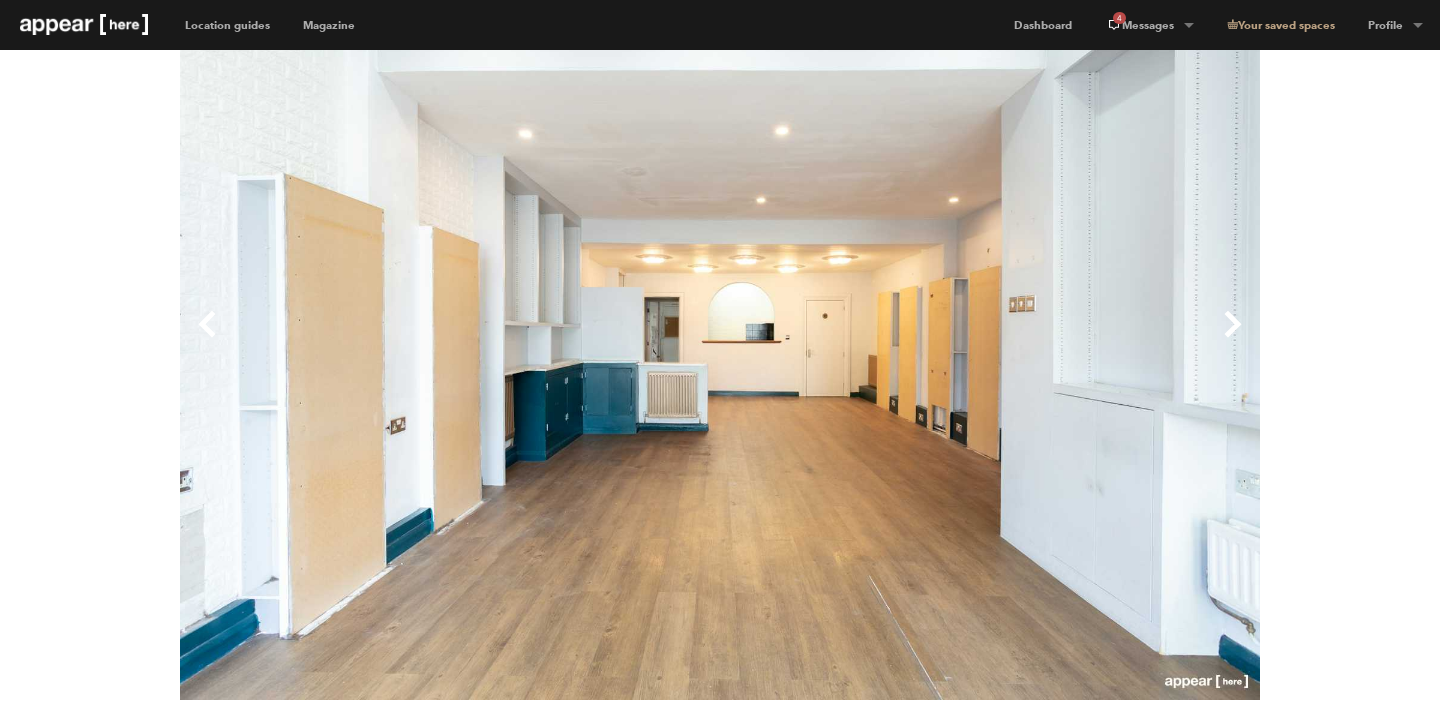 click on "Previous" at bounding box center (450, 340) 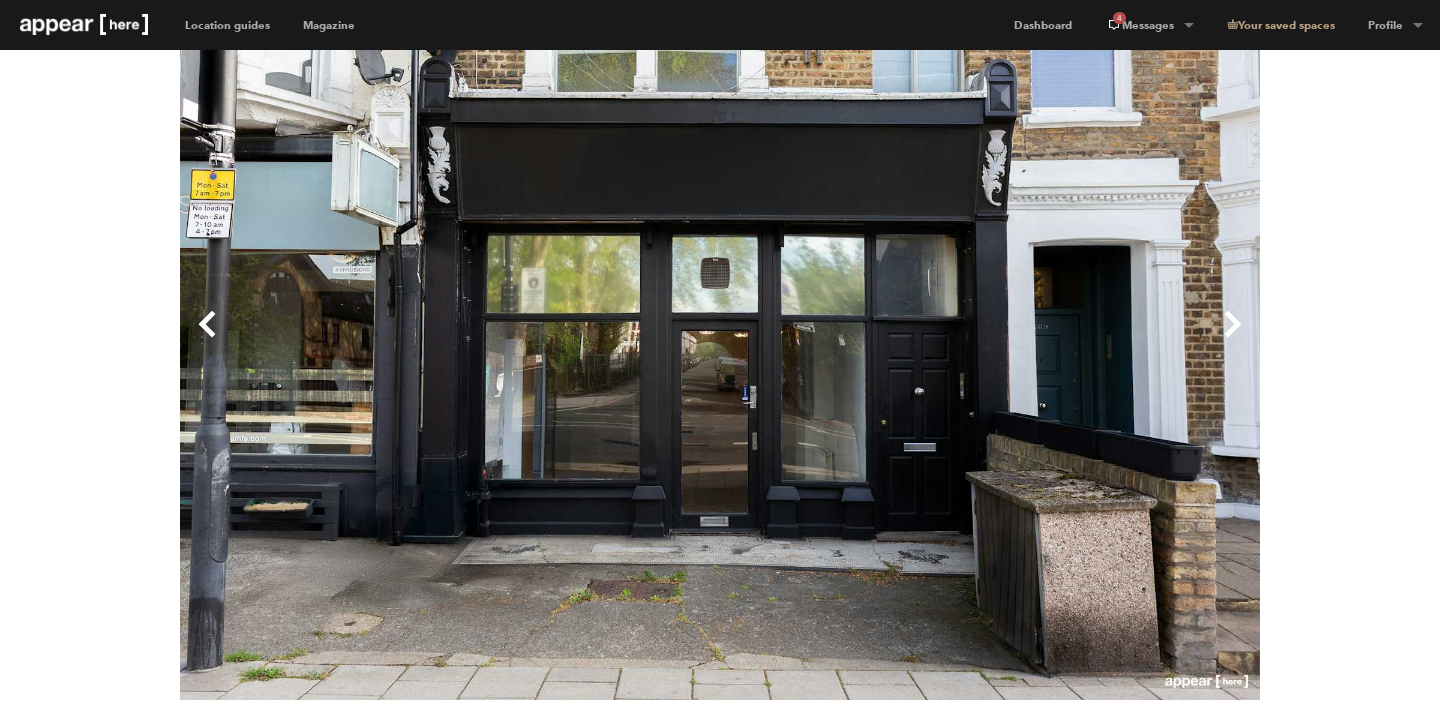 click on "Next" at bounding box center (990, 340) 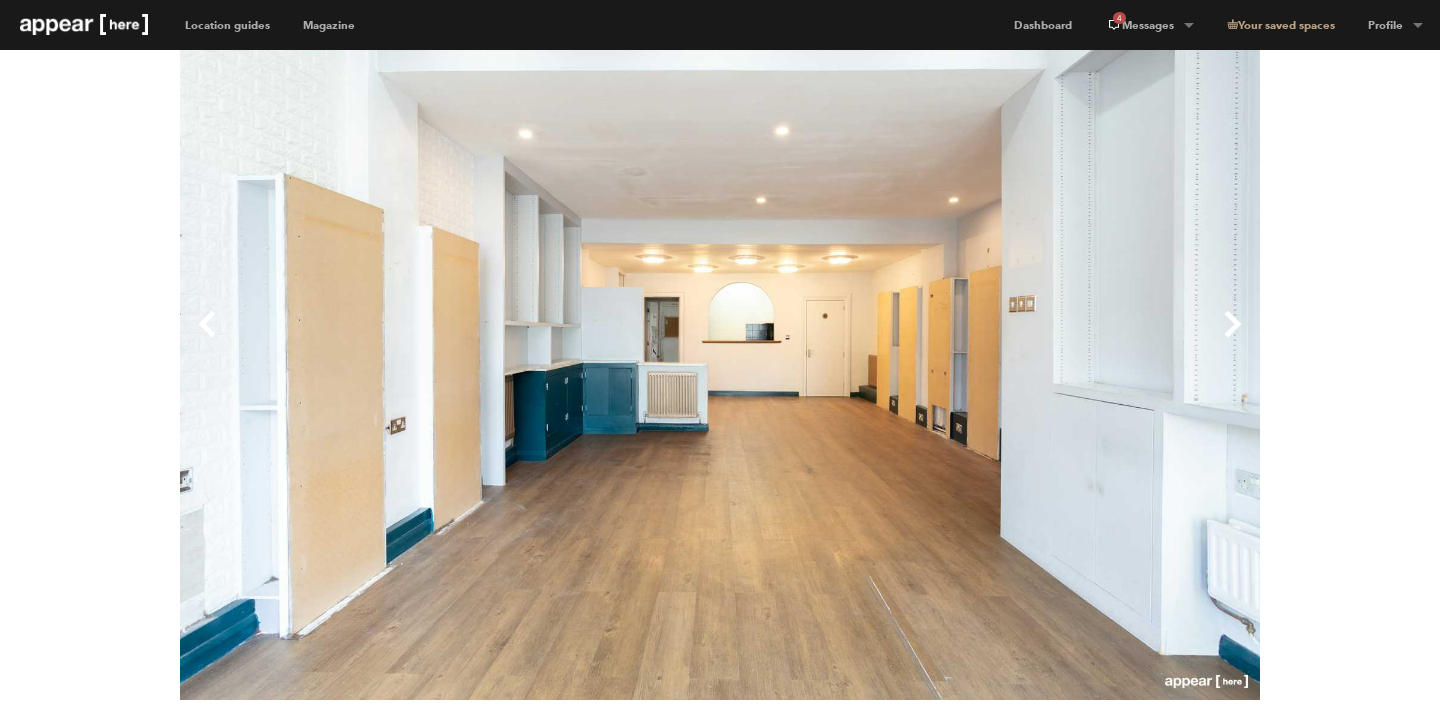 click on "Next" at bounding box center [990, 340] 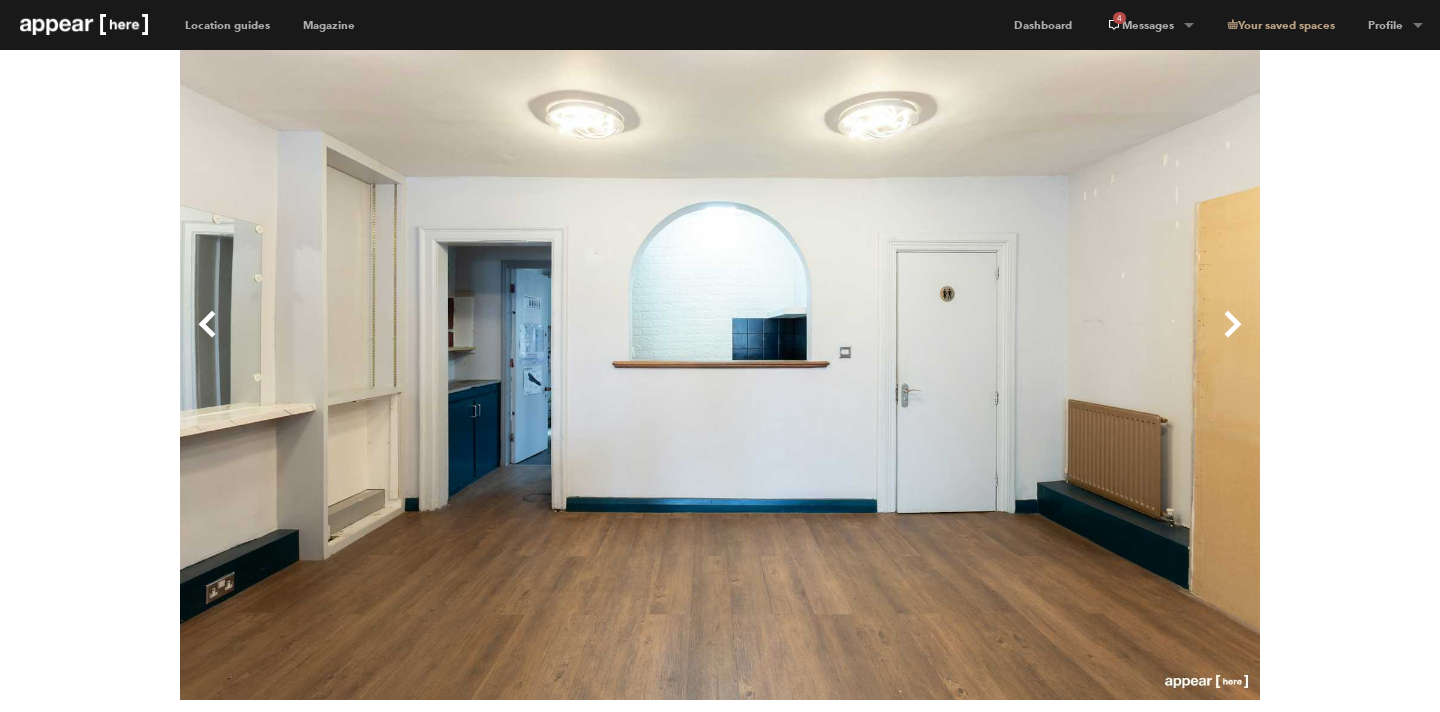 click on "Next" at bounding box center [990, 340] 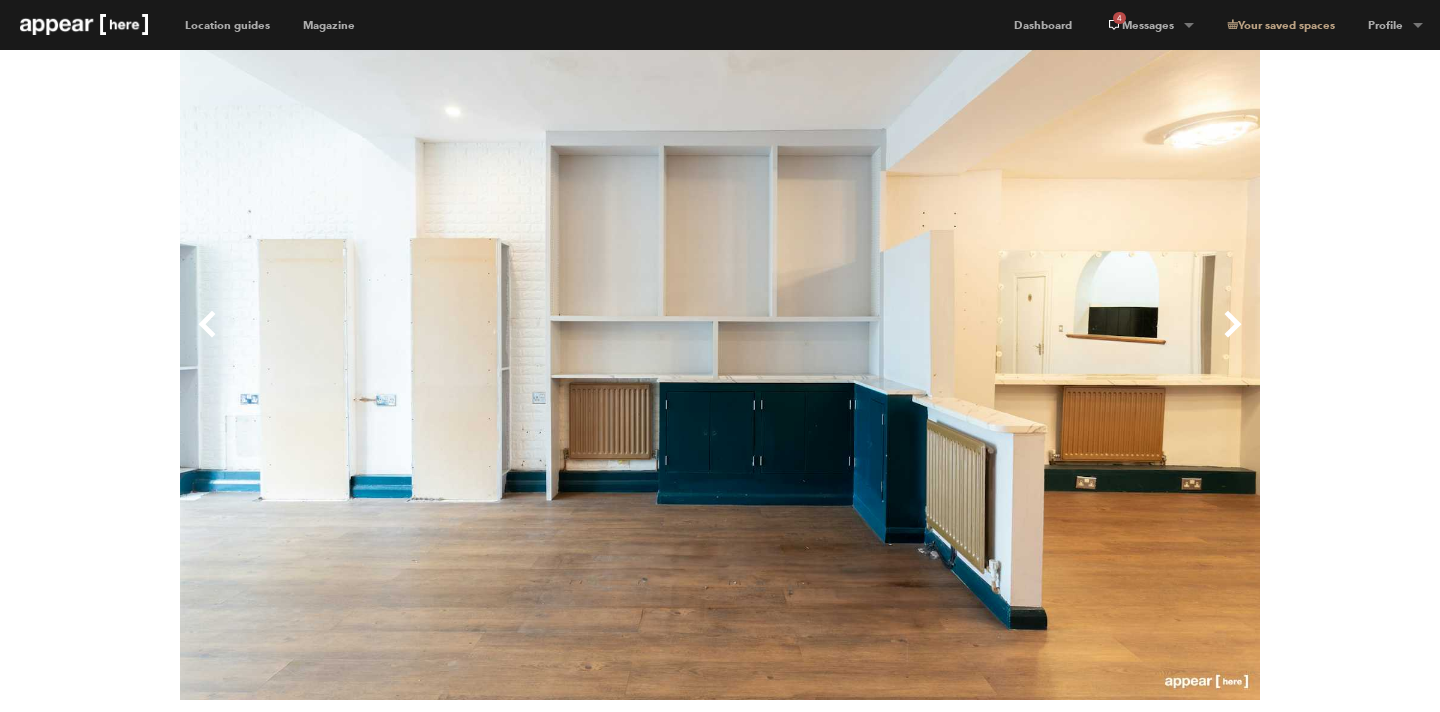 click on "Next" at bounding box center [990, 340] 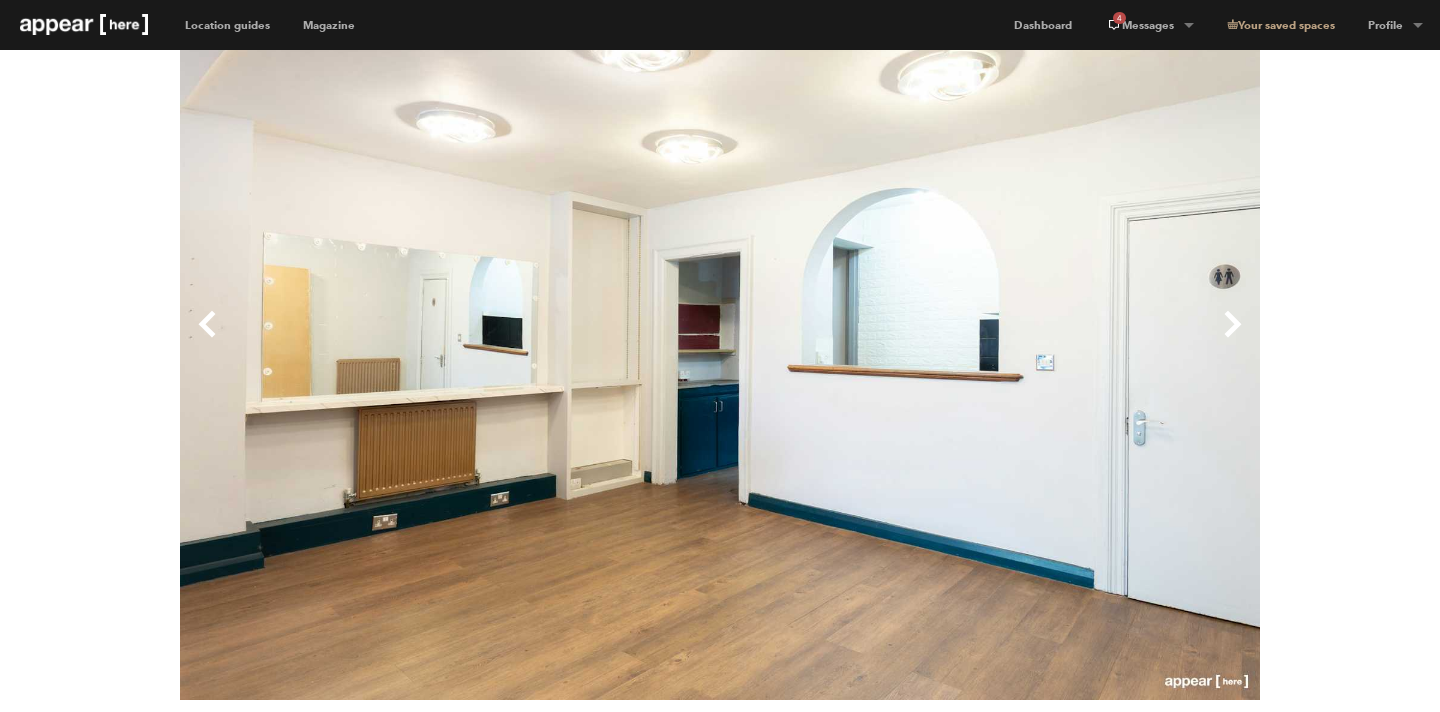 click on "Next" at bounding box center [990, 340] 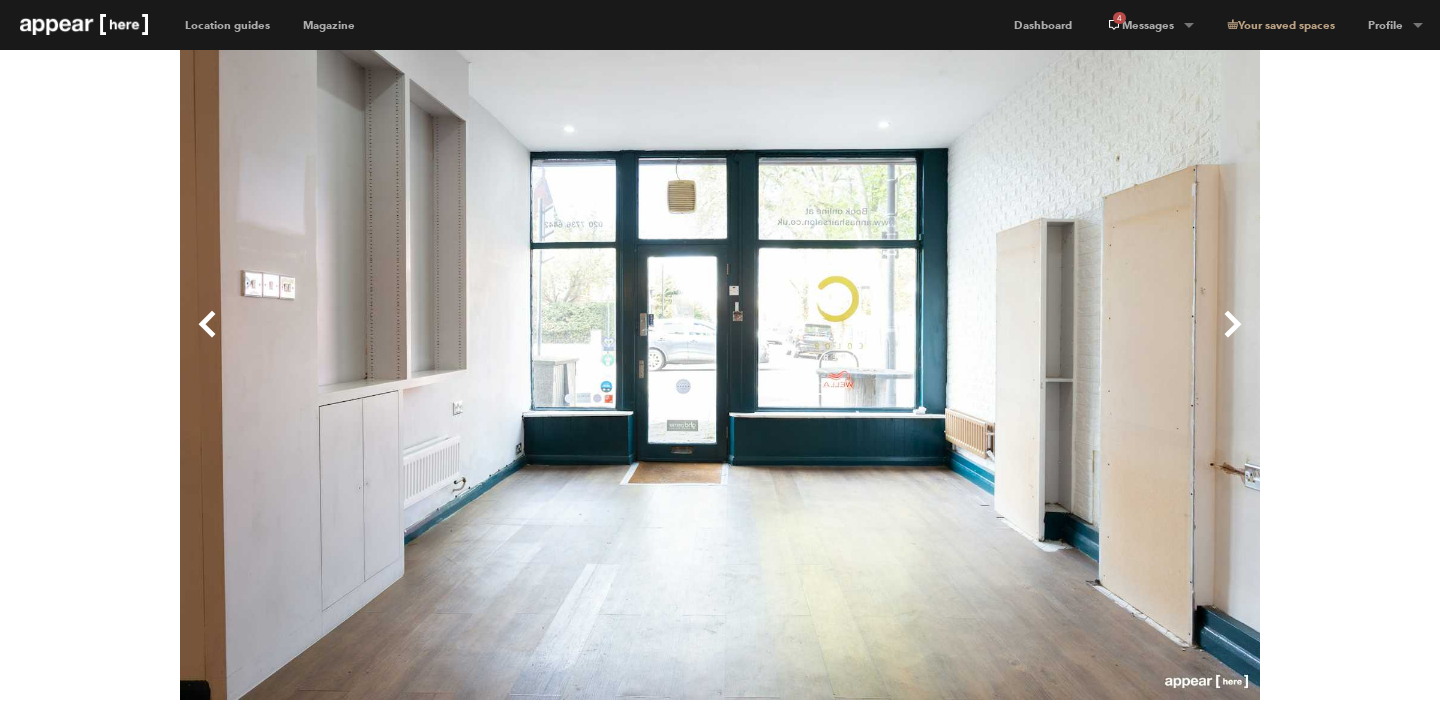 click on "Next" at bounding box center (990, 340) 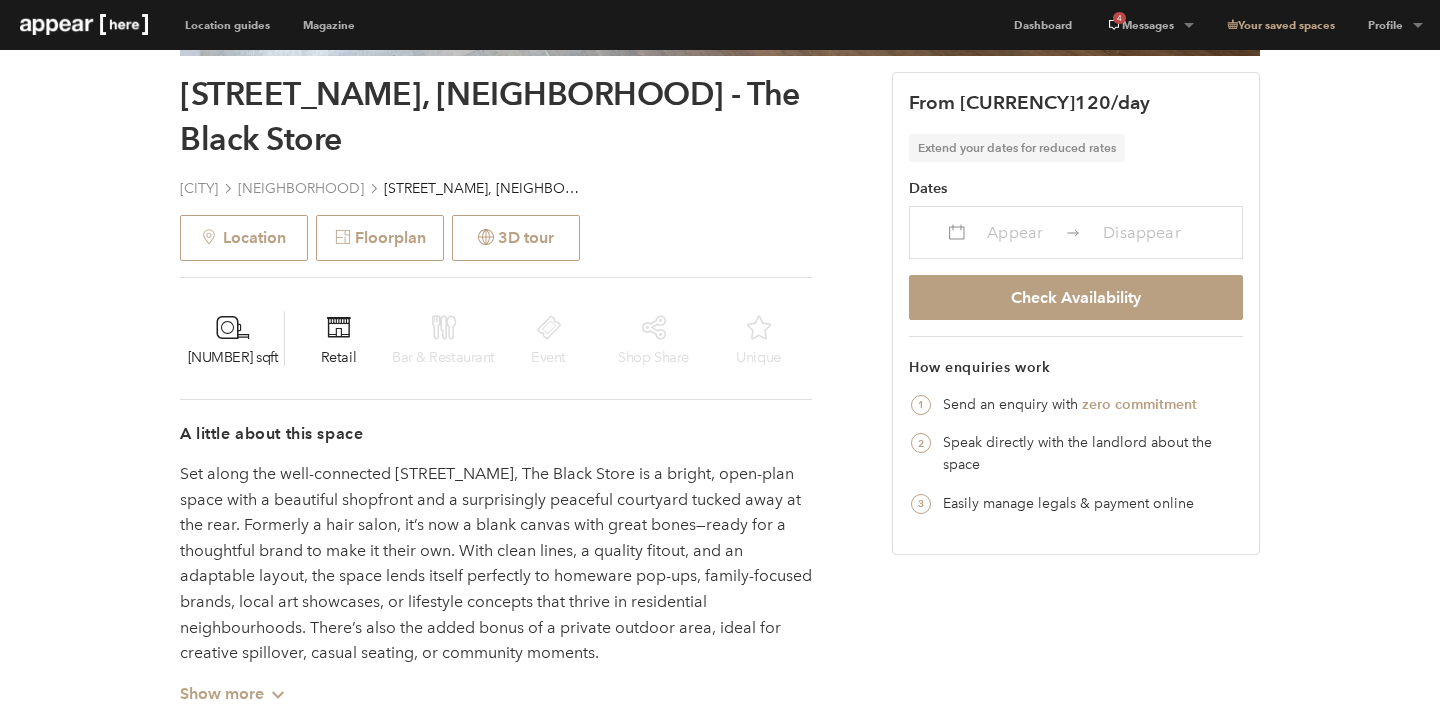 scroll, scrollTop: 807, scrollLeft: 0, axis: vertical 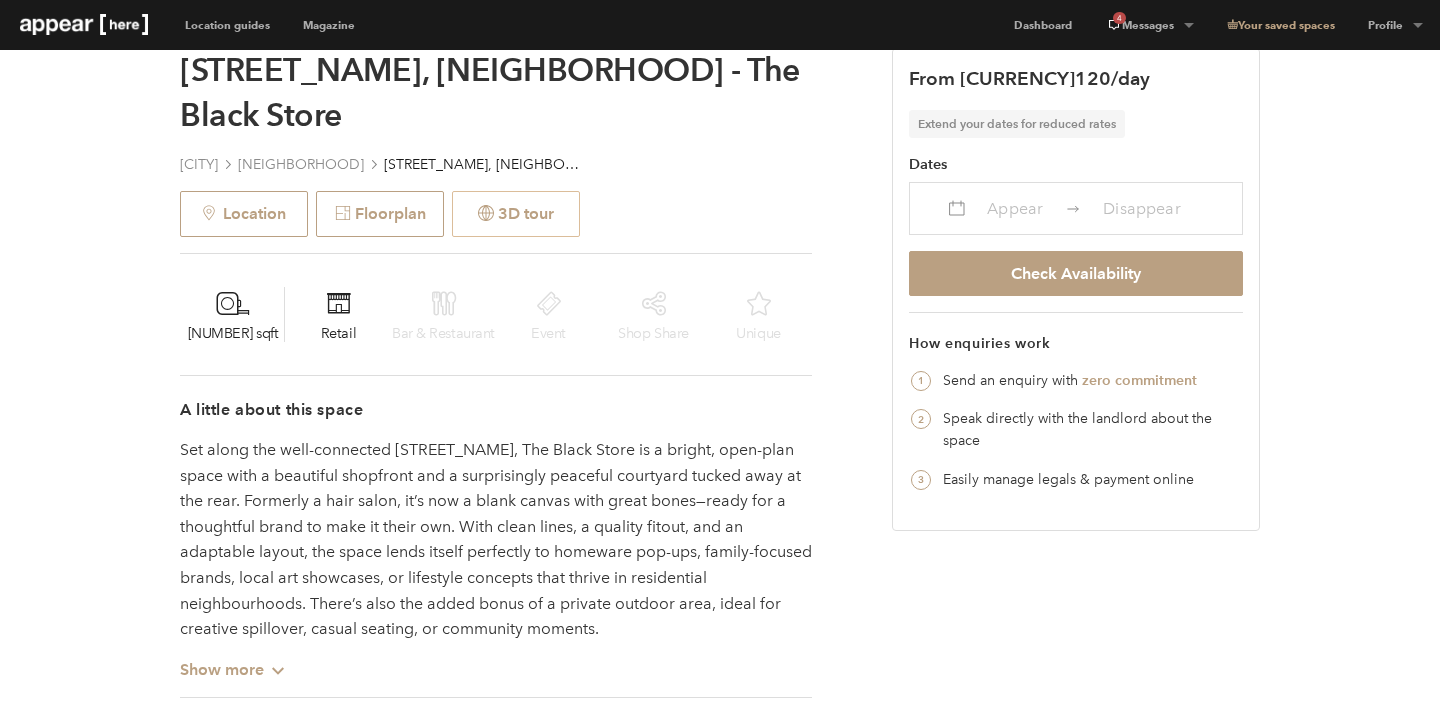 click on "3D tour" at bounding box center [516, 214] 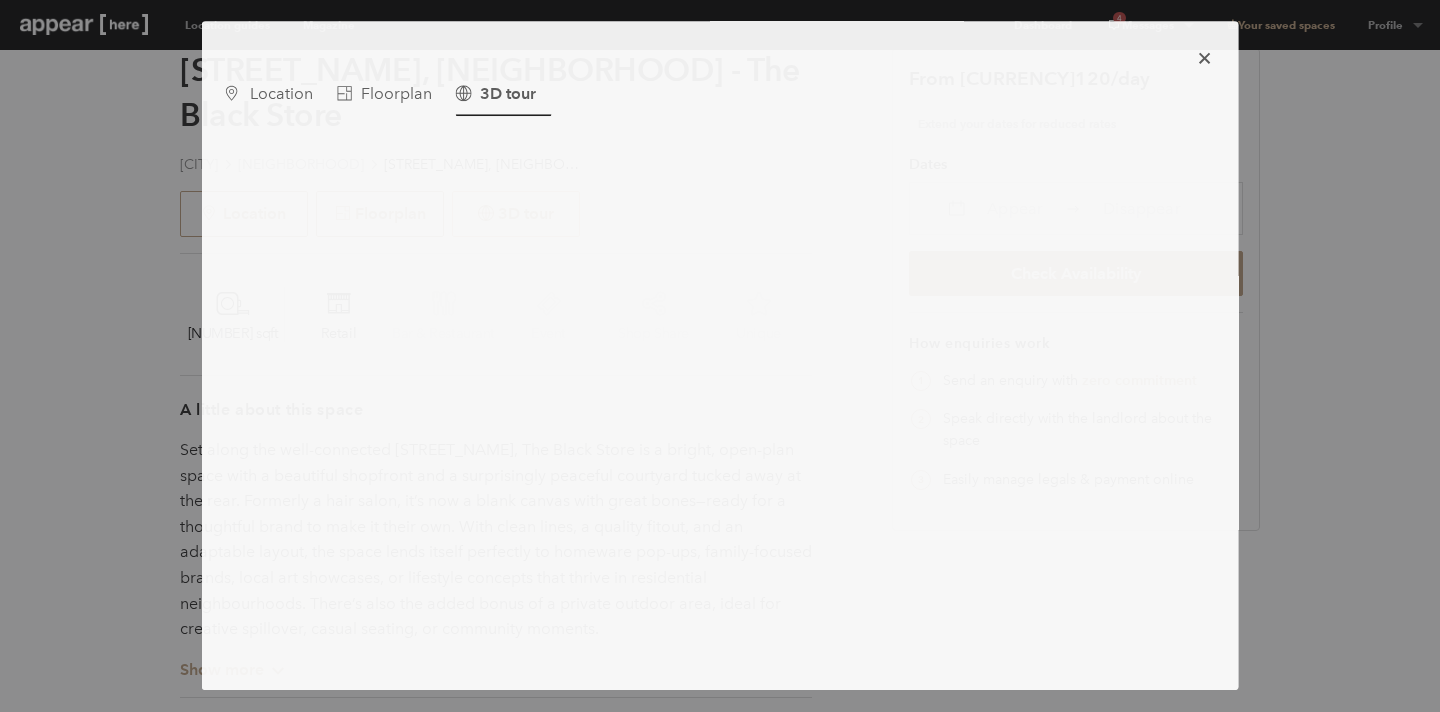 scroll, scrollTop: 0, scrollLeft: 0, axis: both 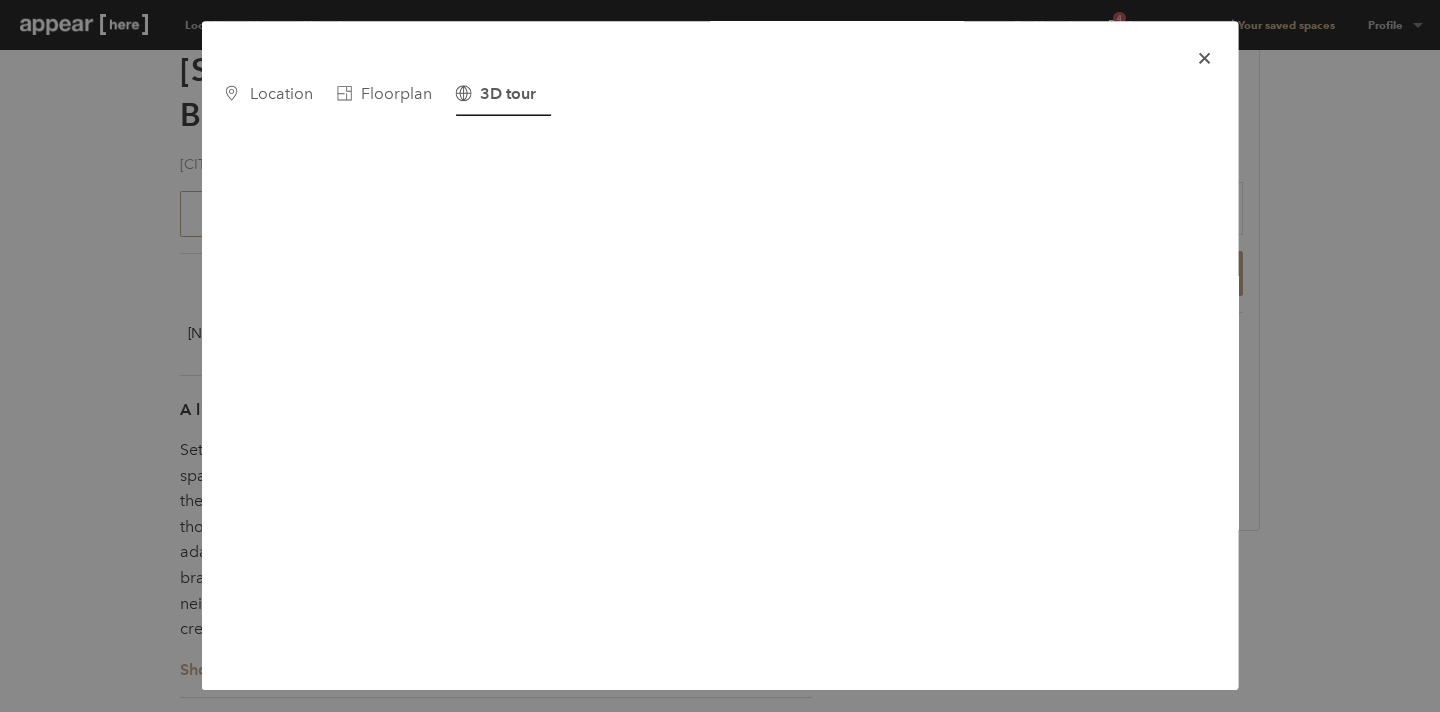 click on "icon-x" at bounding box center (1204, 58) 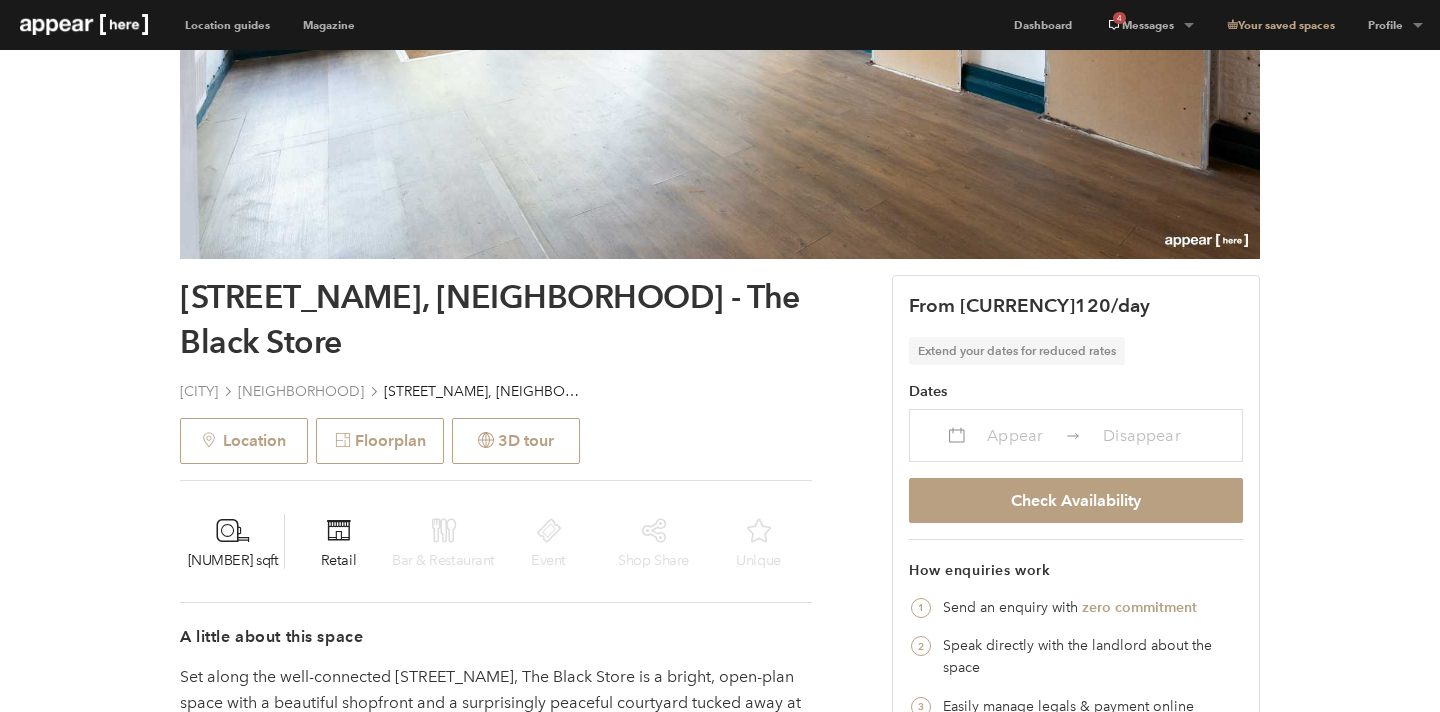 scroll, scrollTop: 574, scrollLeft: 0, axis: vertical 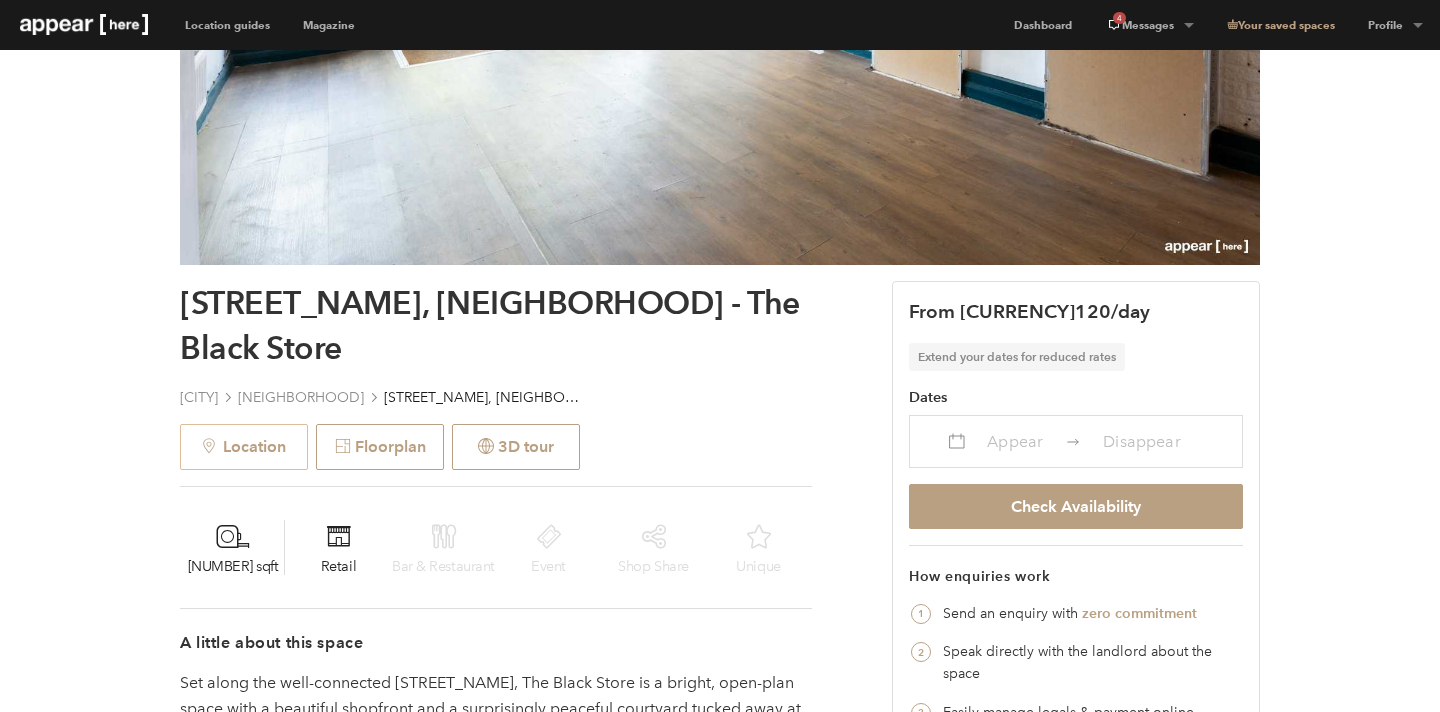 click on "Location" at bounding box center [244, 447] 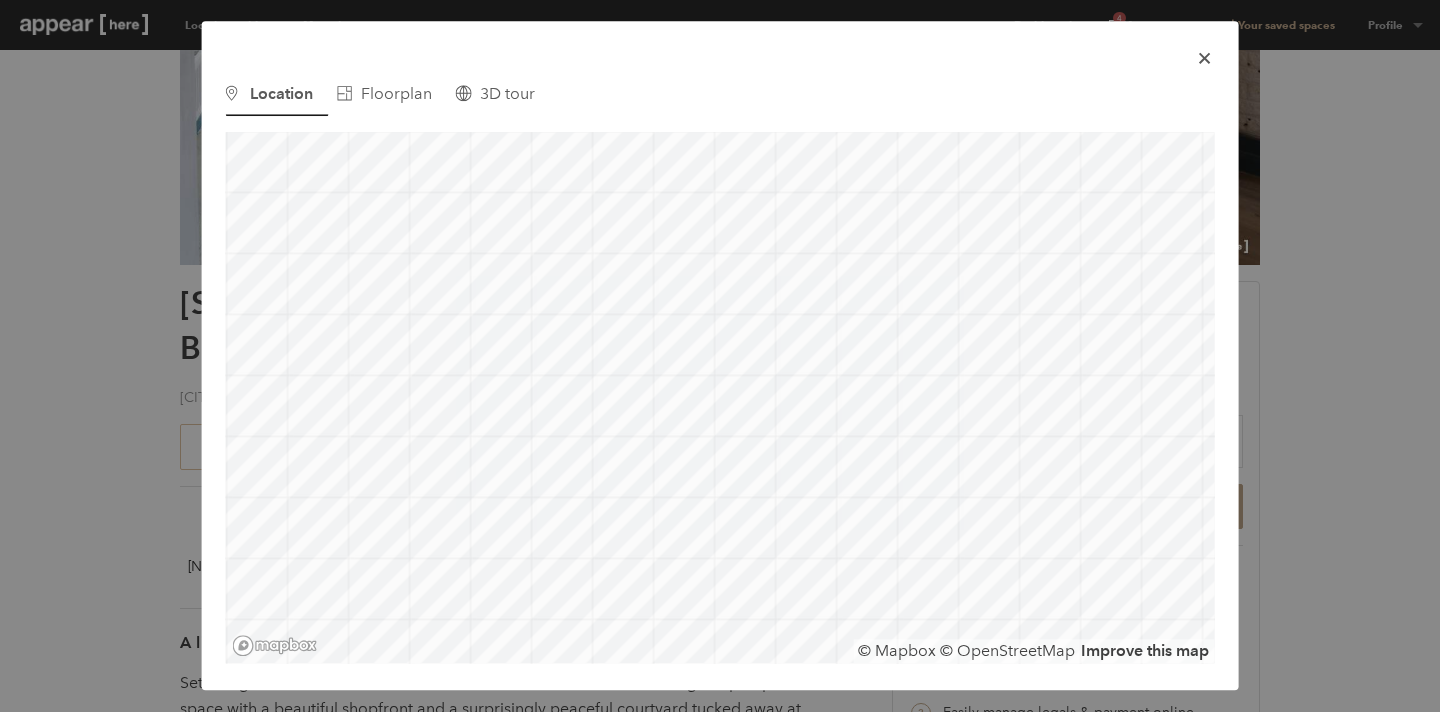 scroll, scrollTop: 0, scrollLeft: 0, axis: both 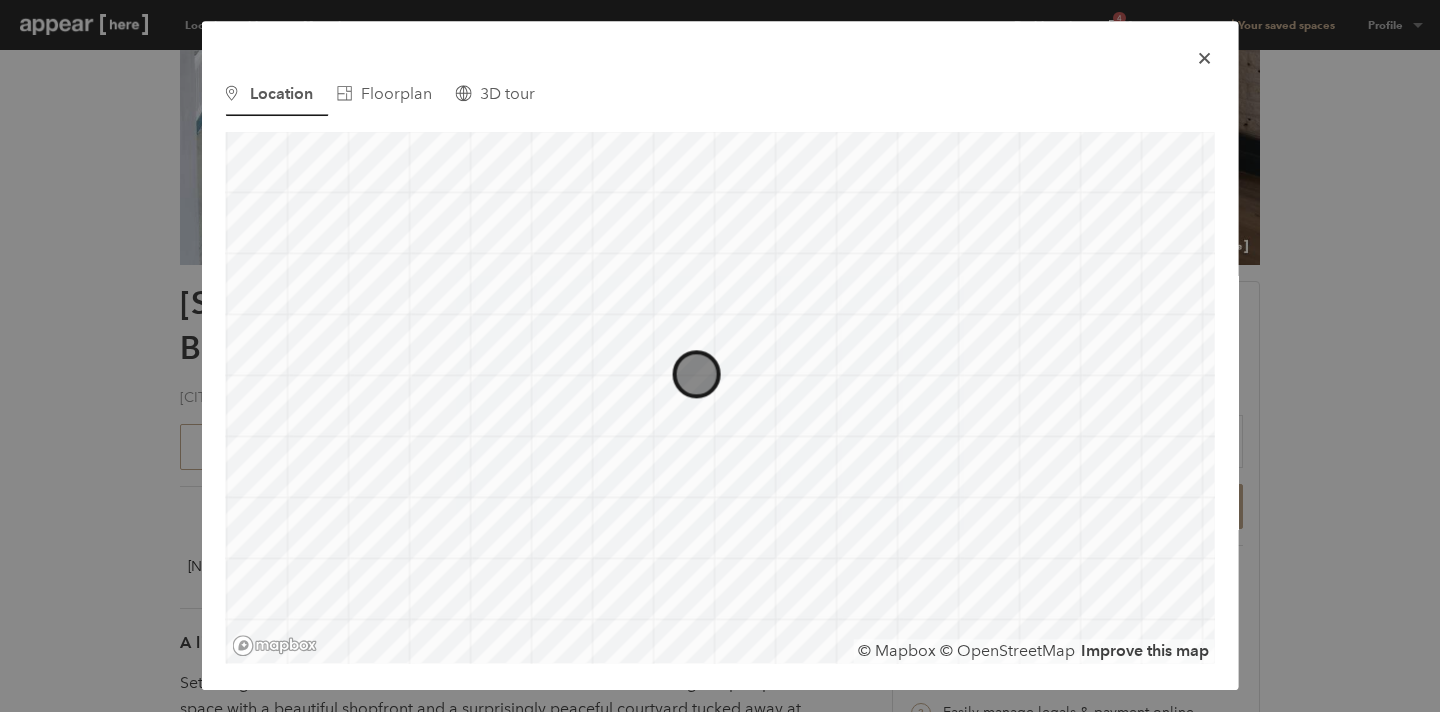 click on "icon-x" at bounding box center (1204, 58) 